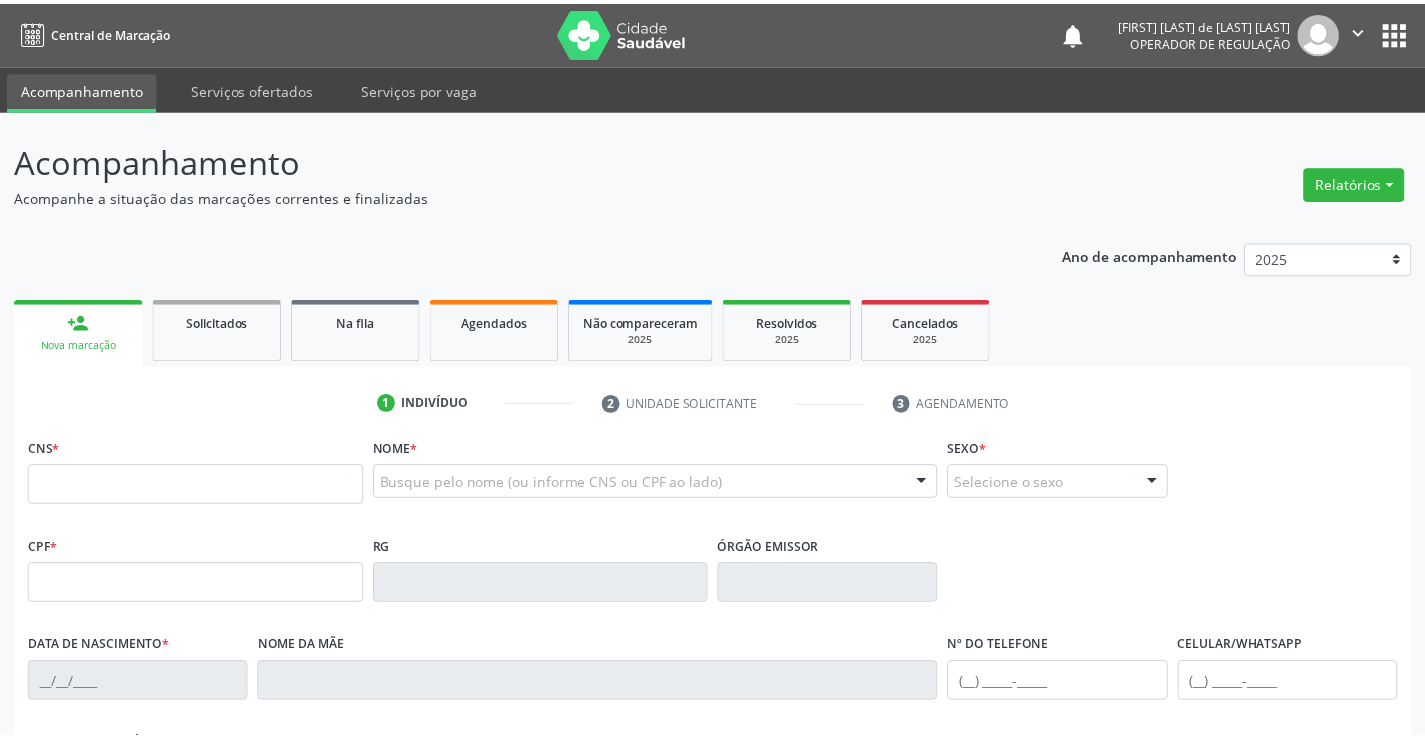 scroll, scrollTop: 0, scrollLeft: 0, axis: both 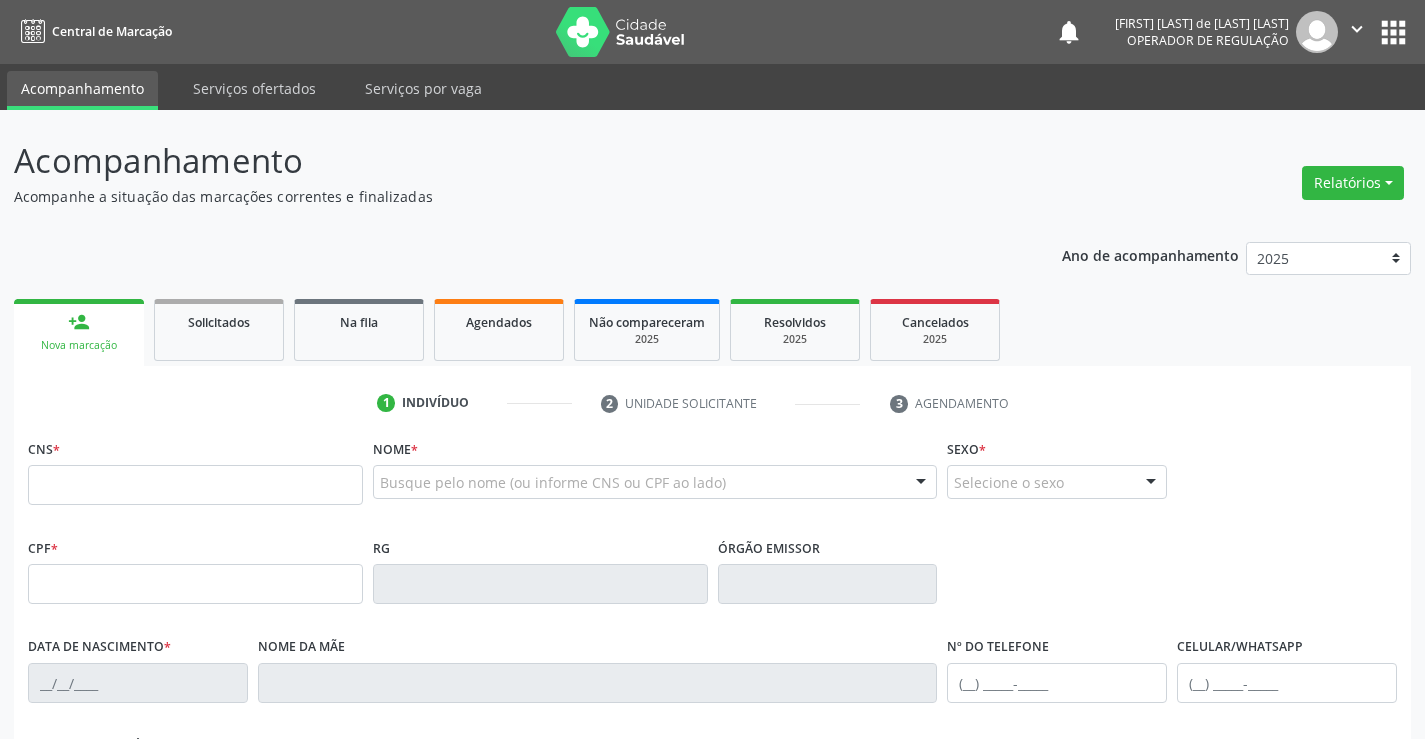 click at bounding box center (195, 485) 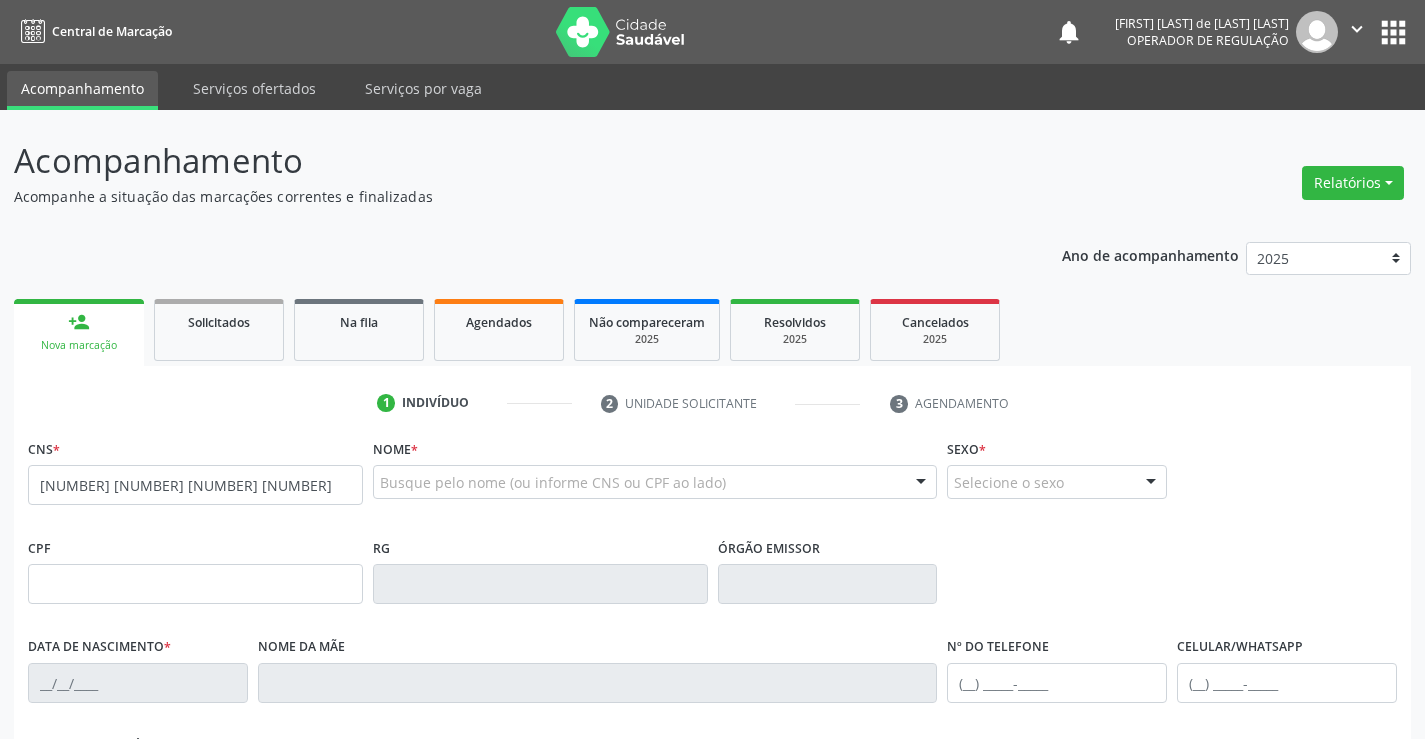 type on "[NUMBER] [NUMBER] [NUMBER] [NUMBER]" 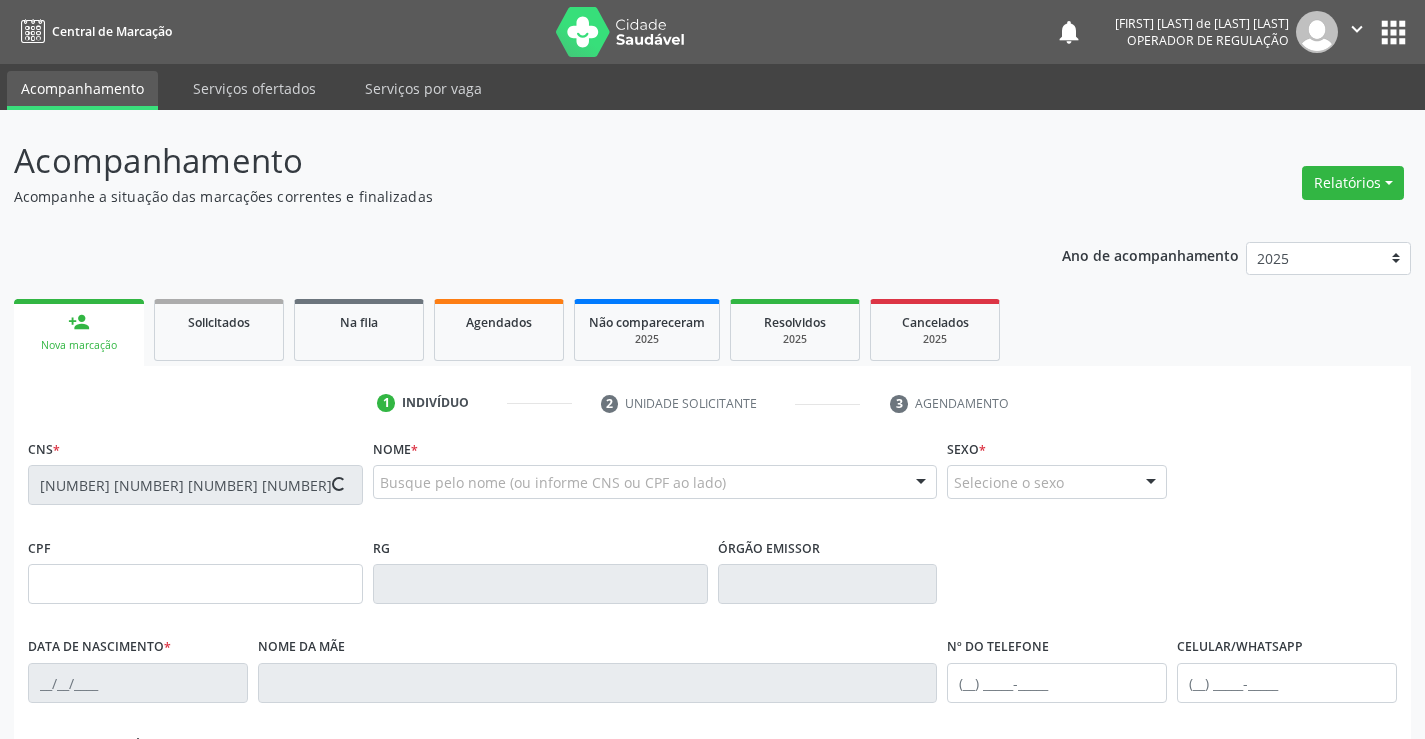 type on "[NUMBER]" 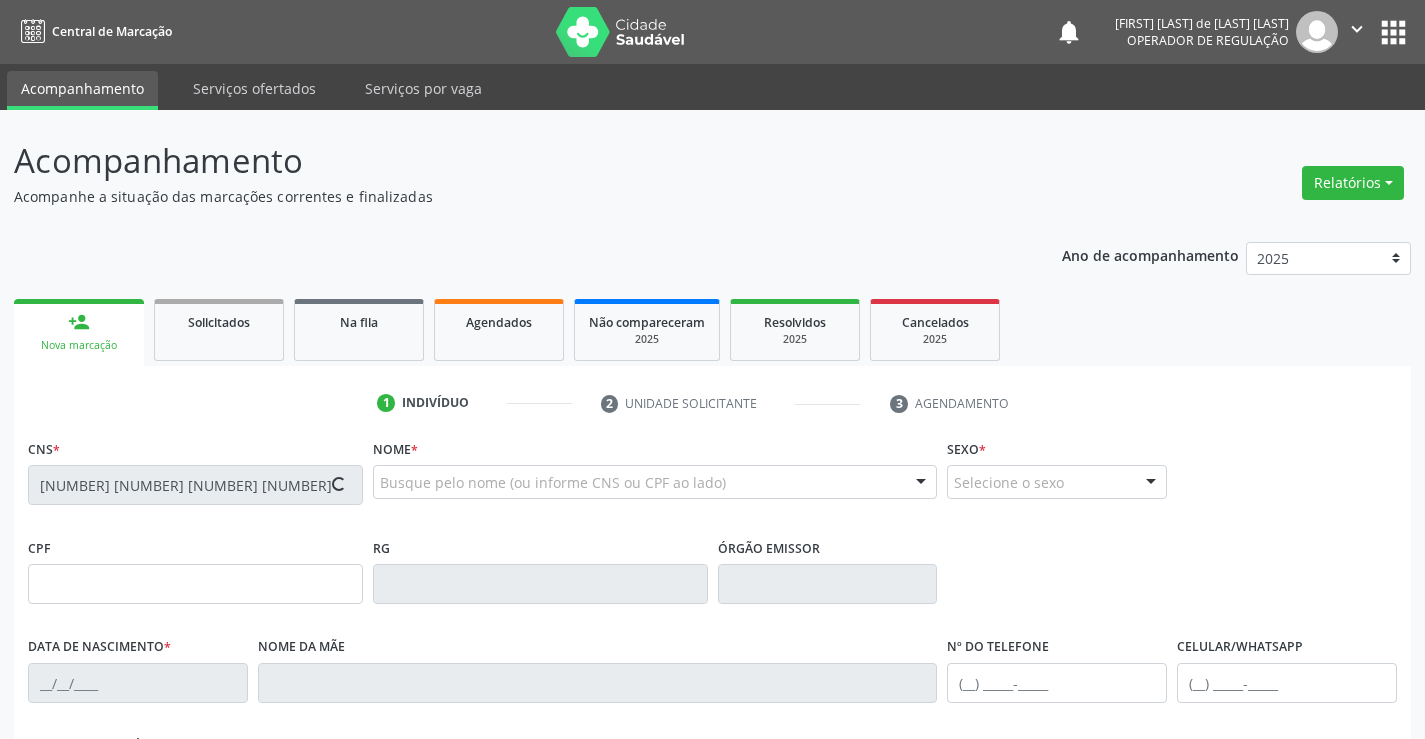 type on "[FIRST] de [LAST]" 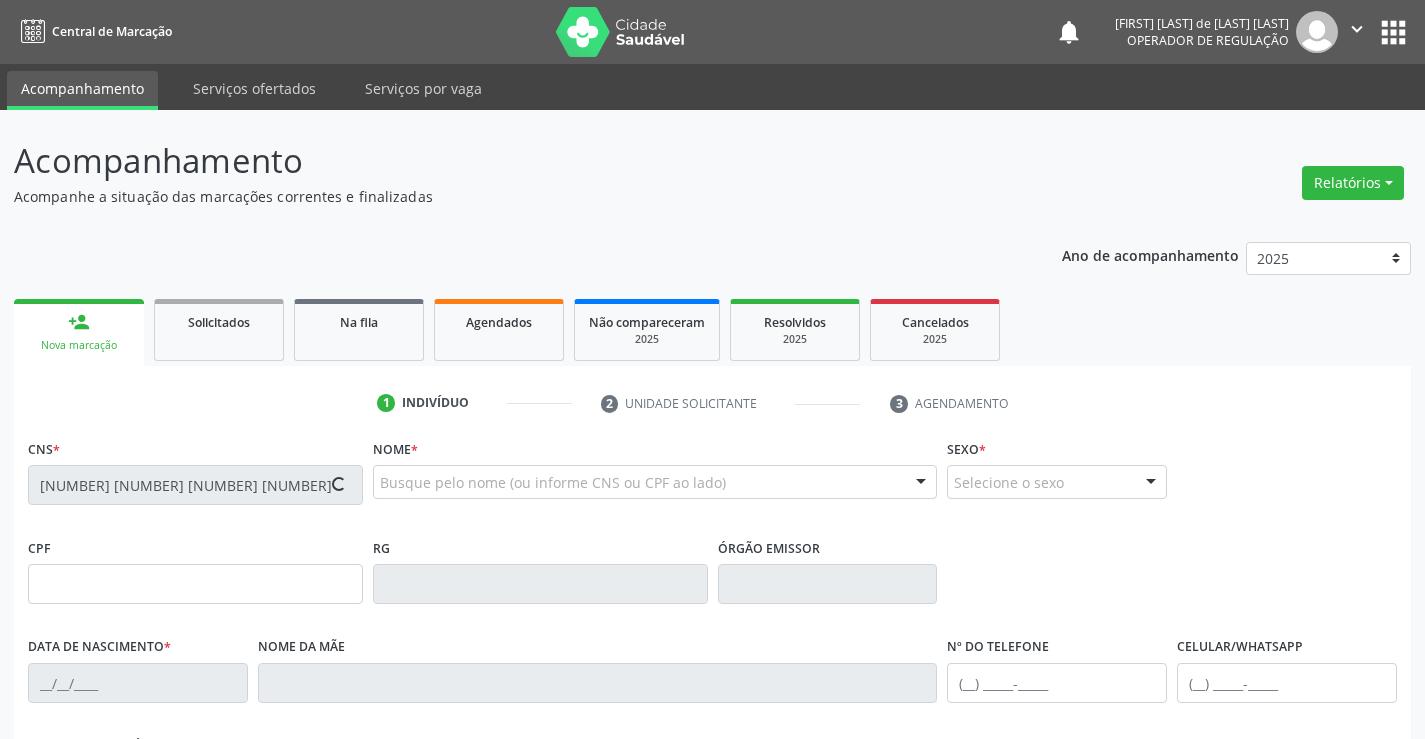 type on "[PHONE]" 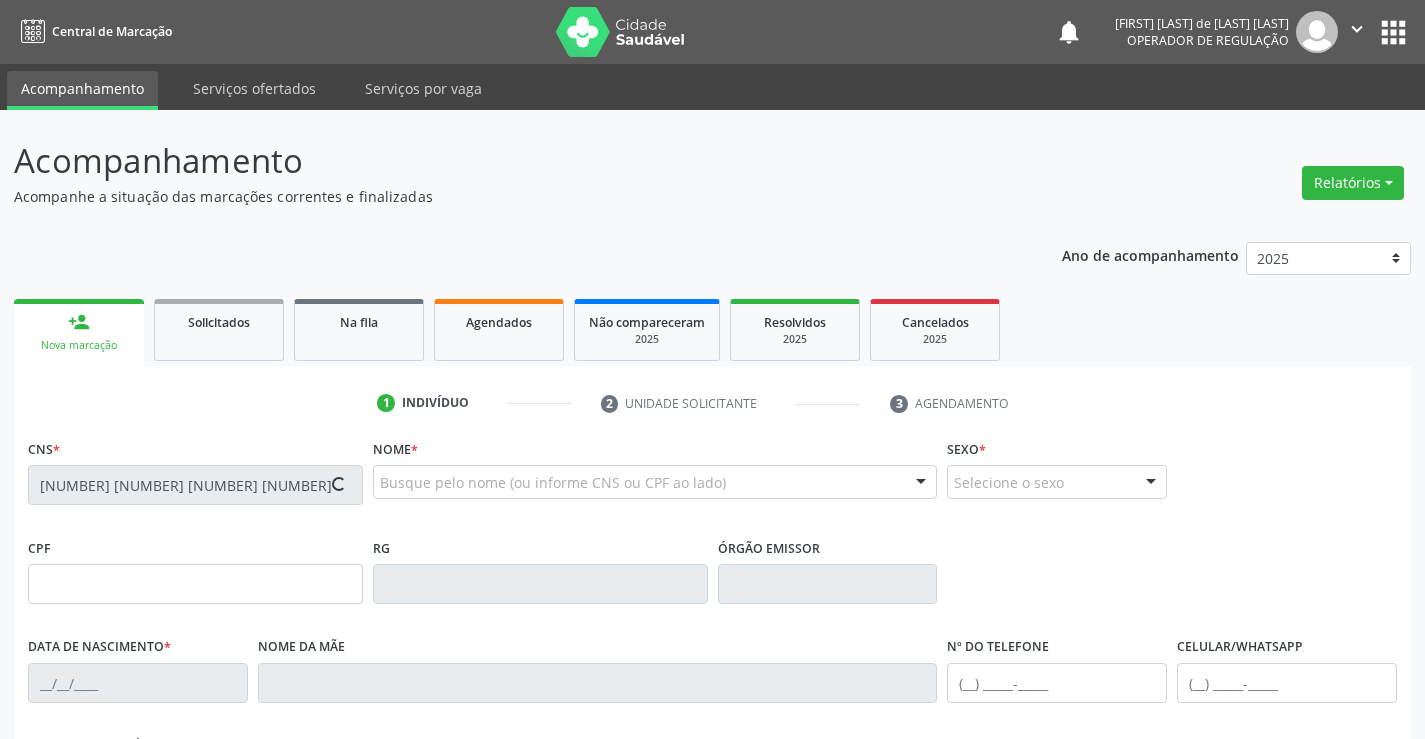 type on "[PHONE]" 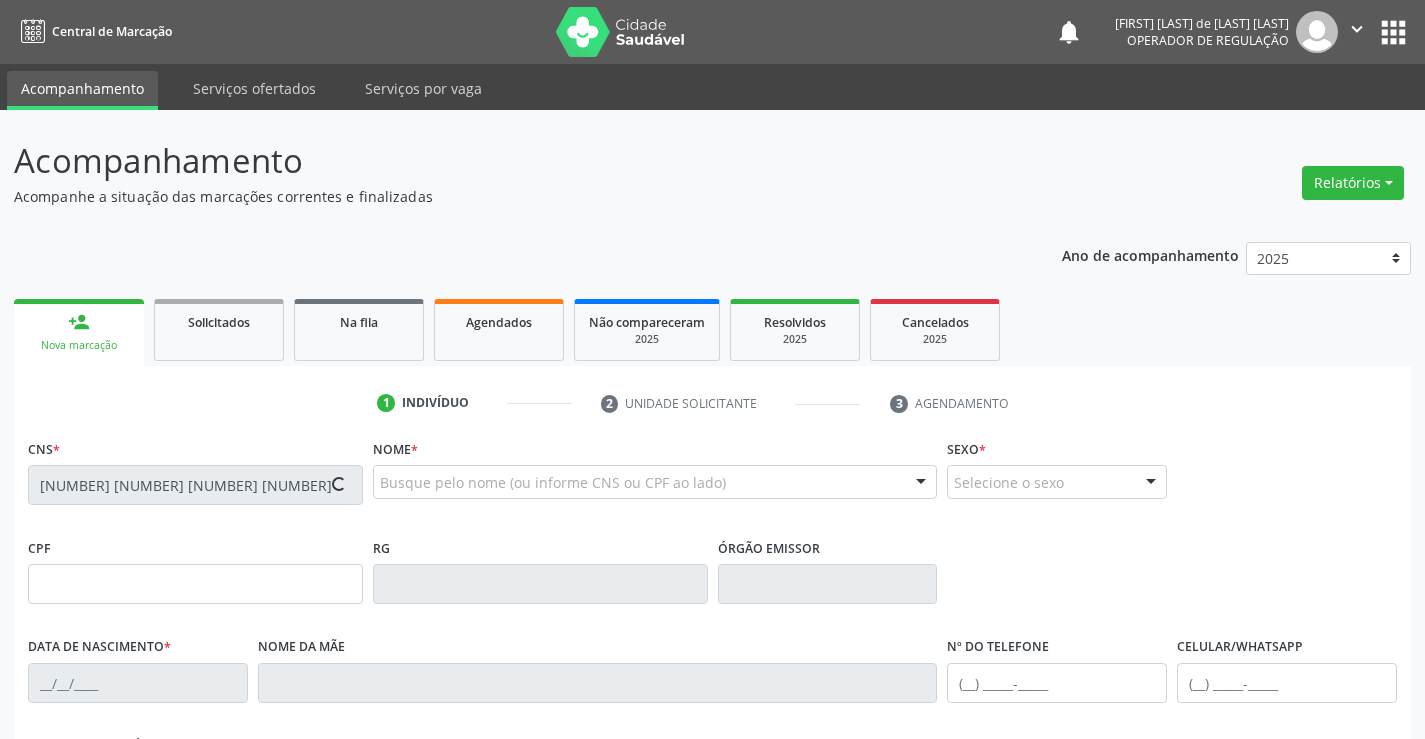 type on "[NUMBER]" 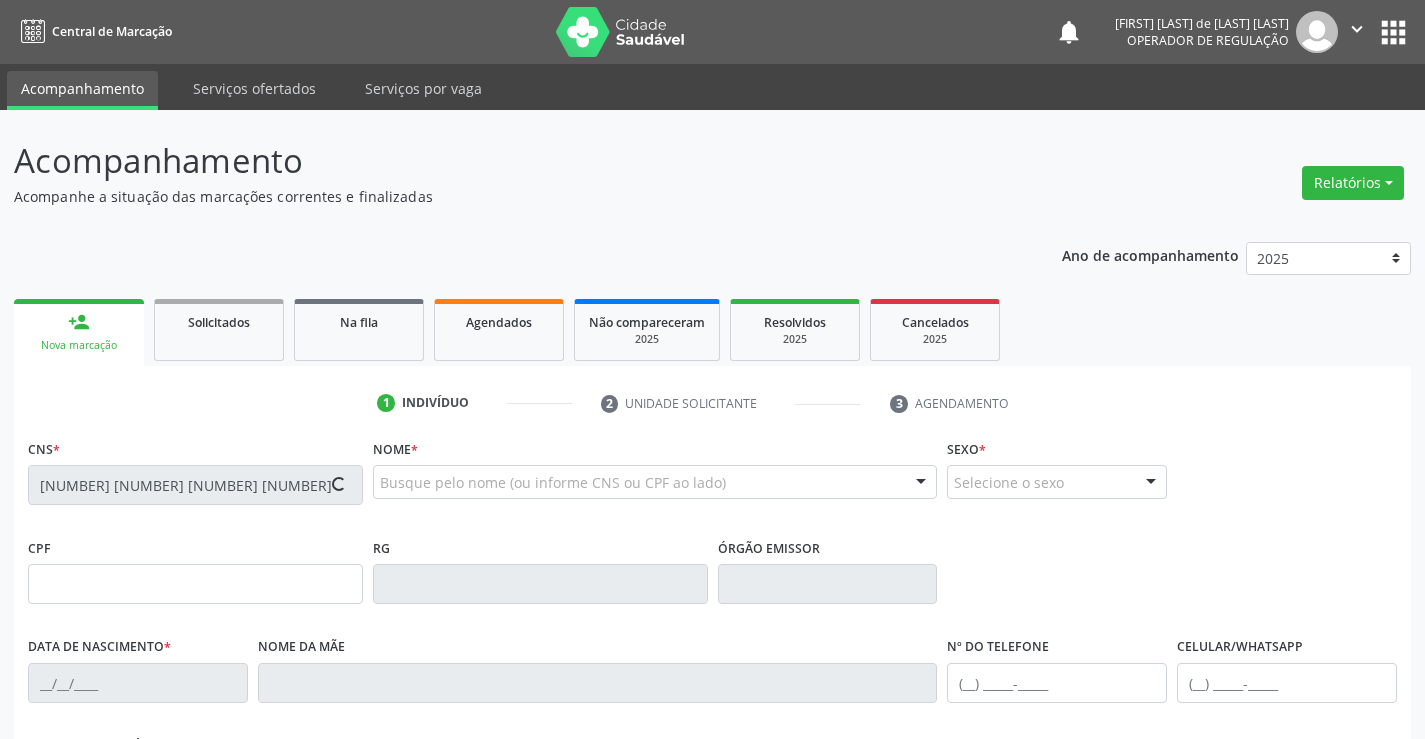 type on "S/N" 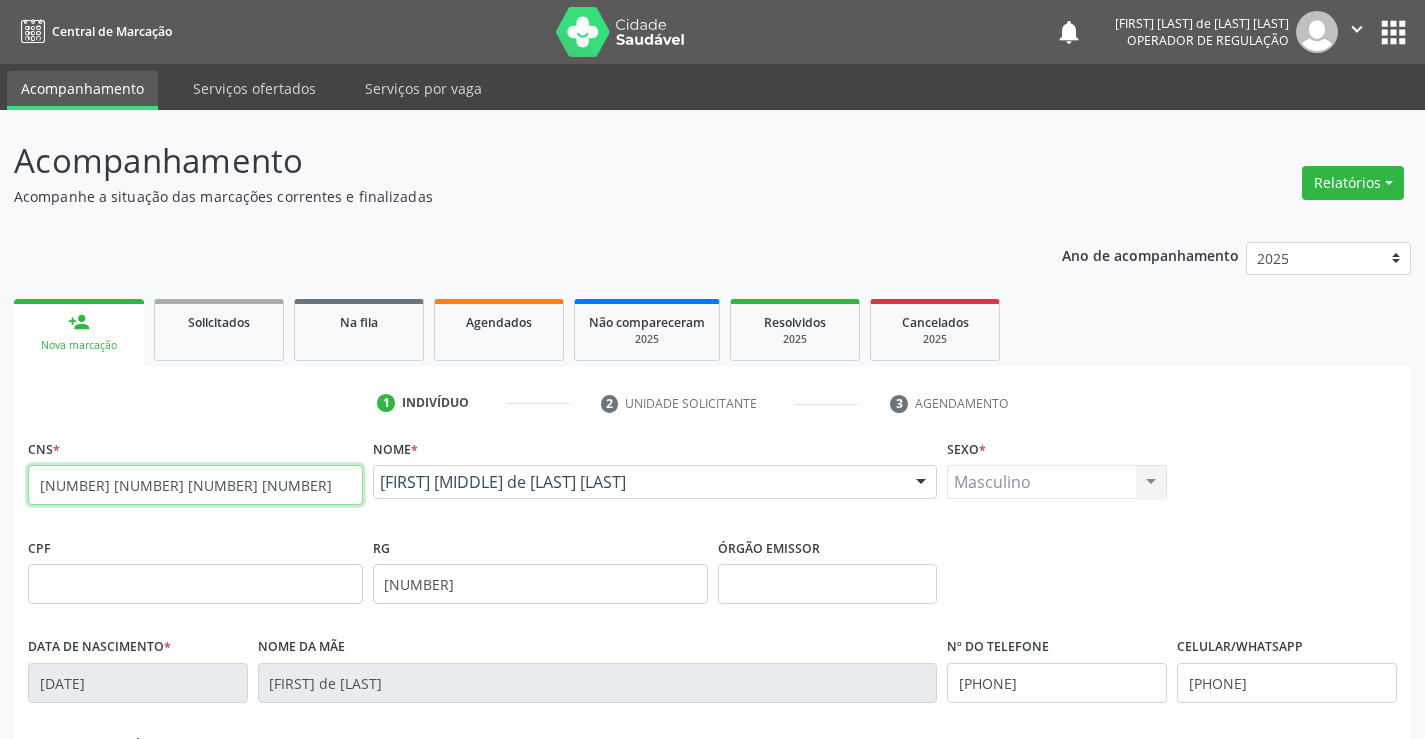drag, startPoint x: 176, startPoint y: 490, endPoint x: 14, endPoint y: 506, distance: 162.78821 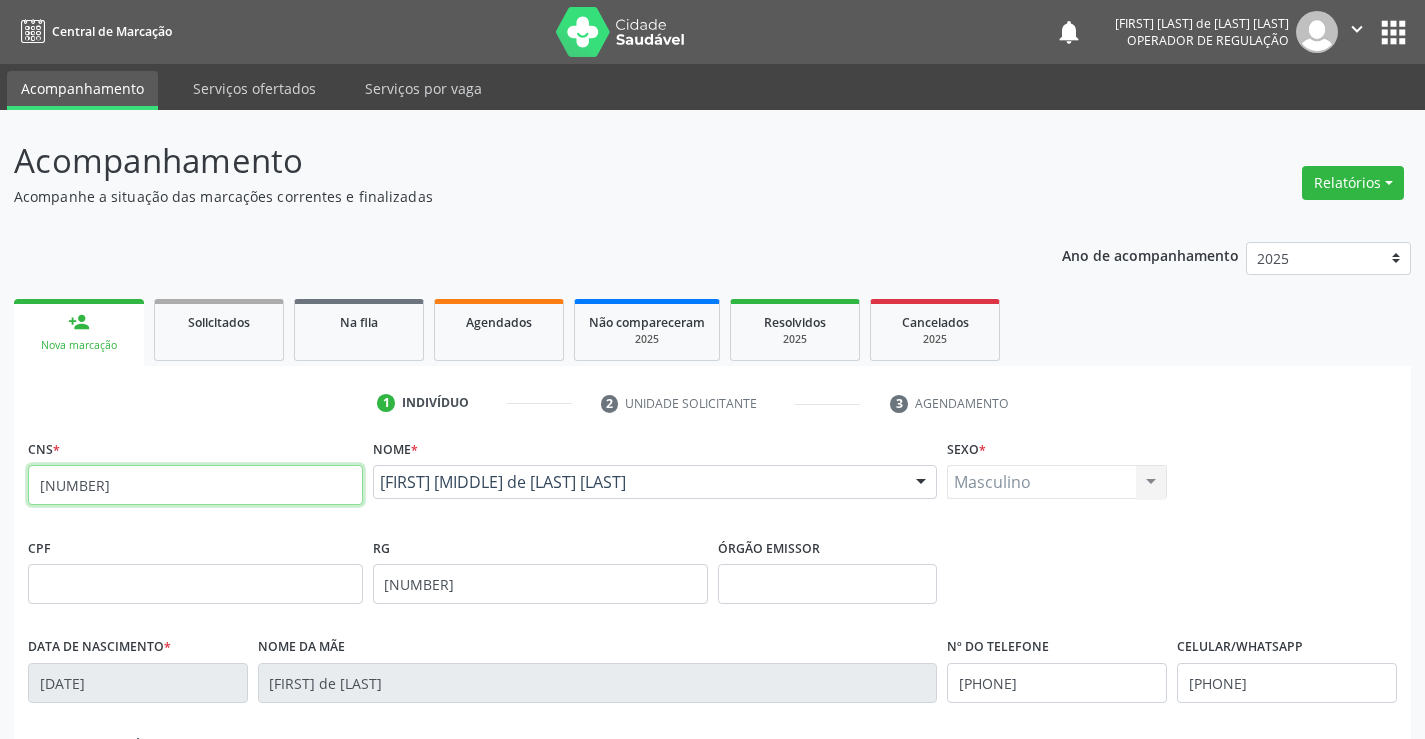 type on "[NUMBER]" 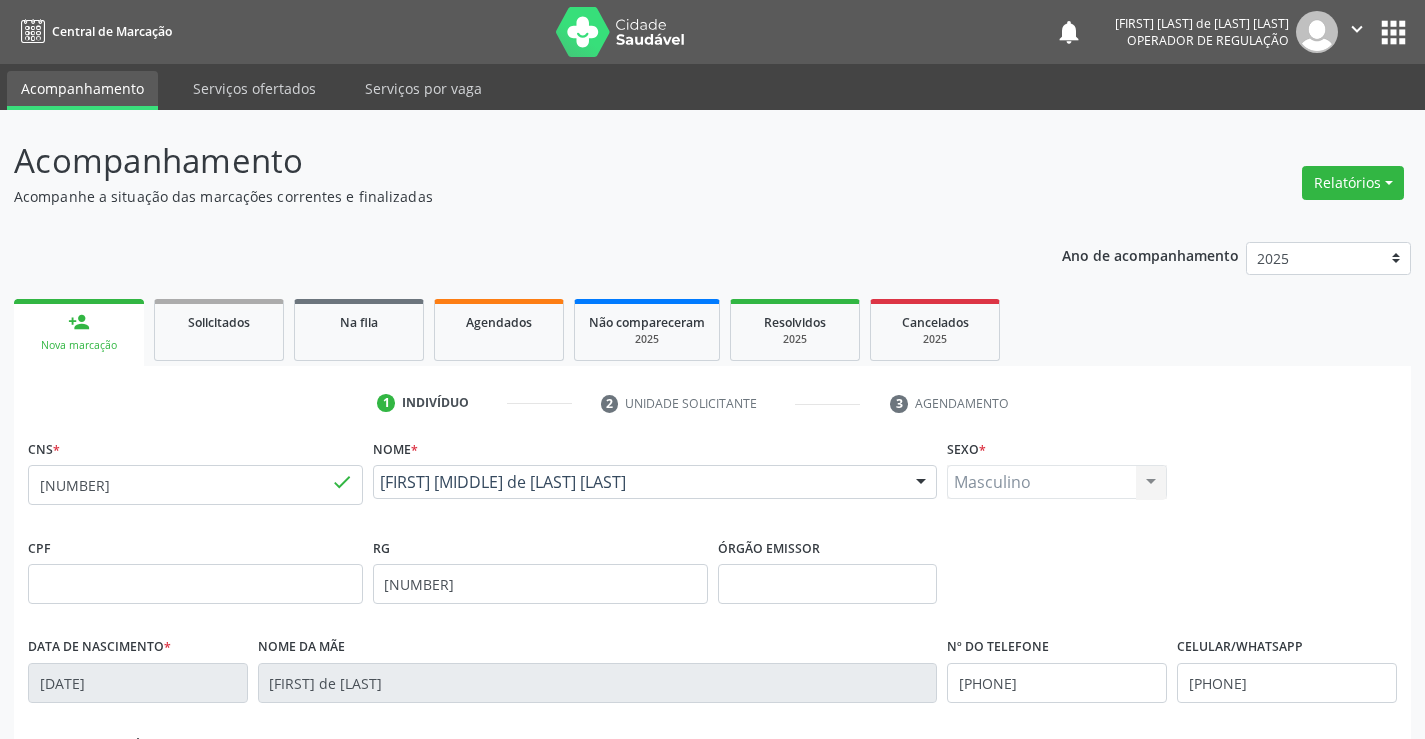 type 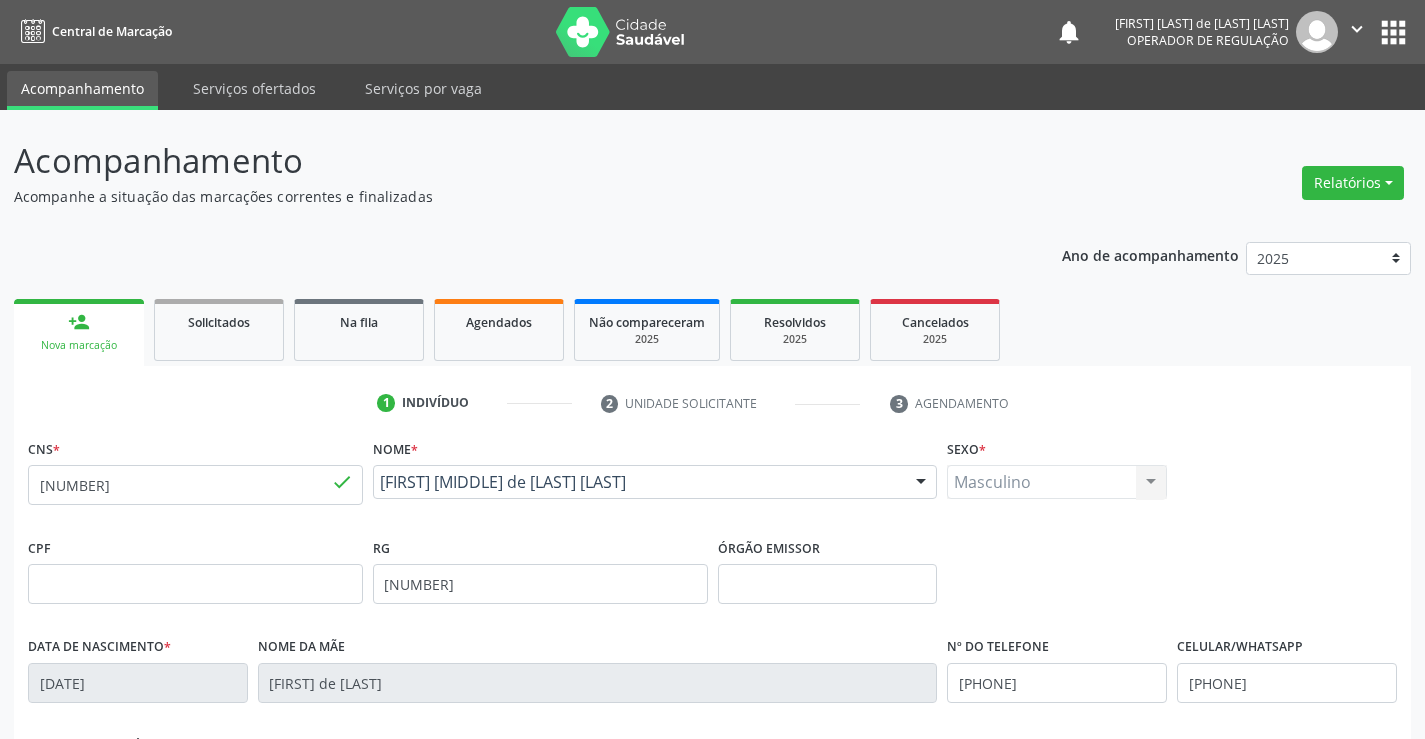 type 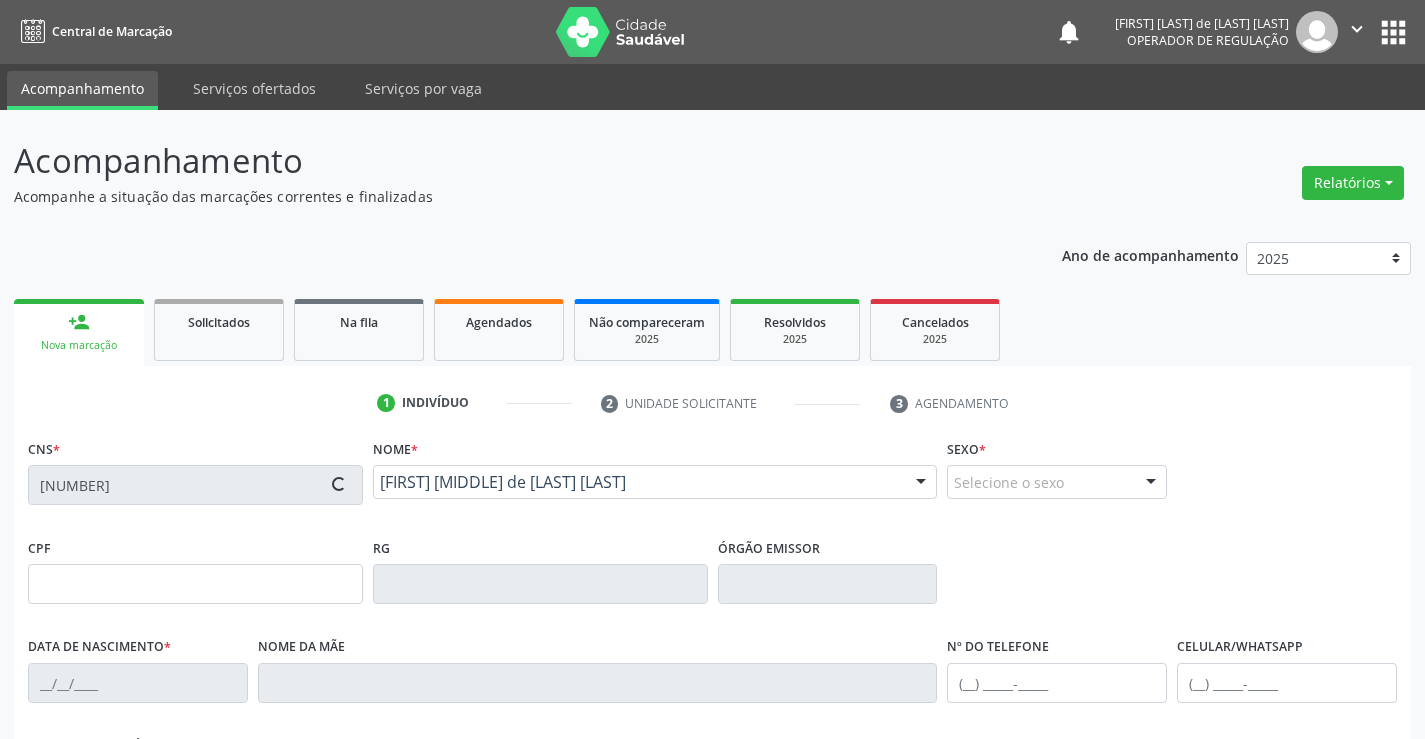 type on "[NUMBER]" 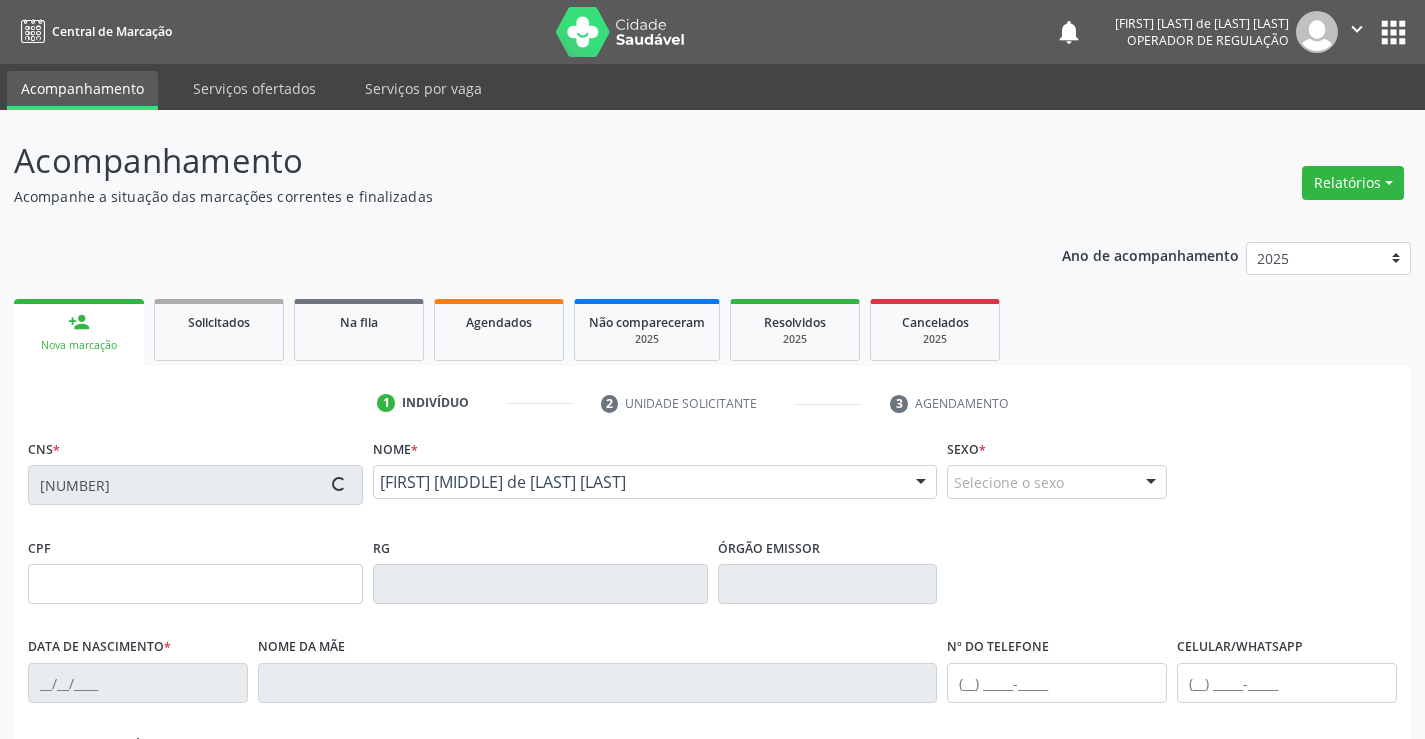 type on "[DATE]" 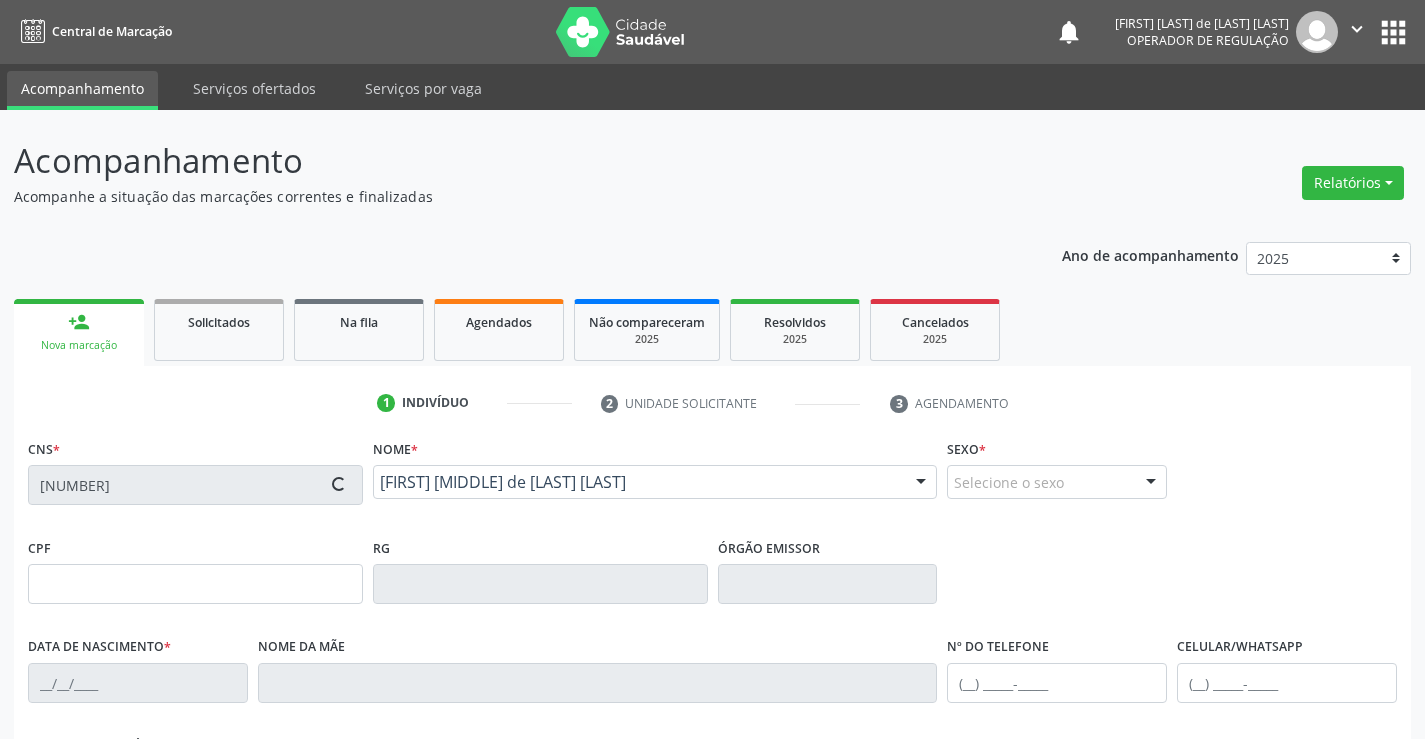 type on "[PHONE]" 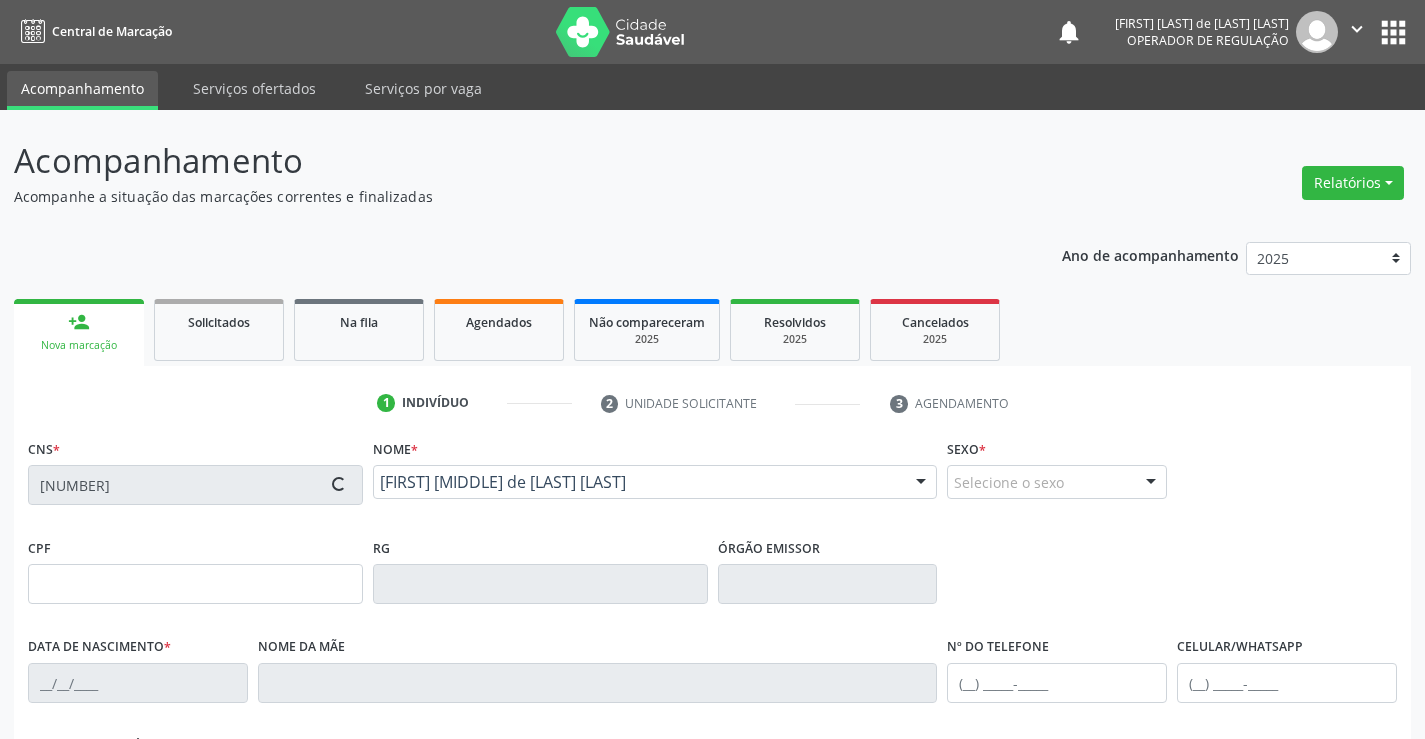 type on "[NUMBER]" 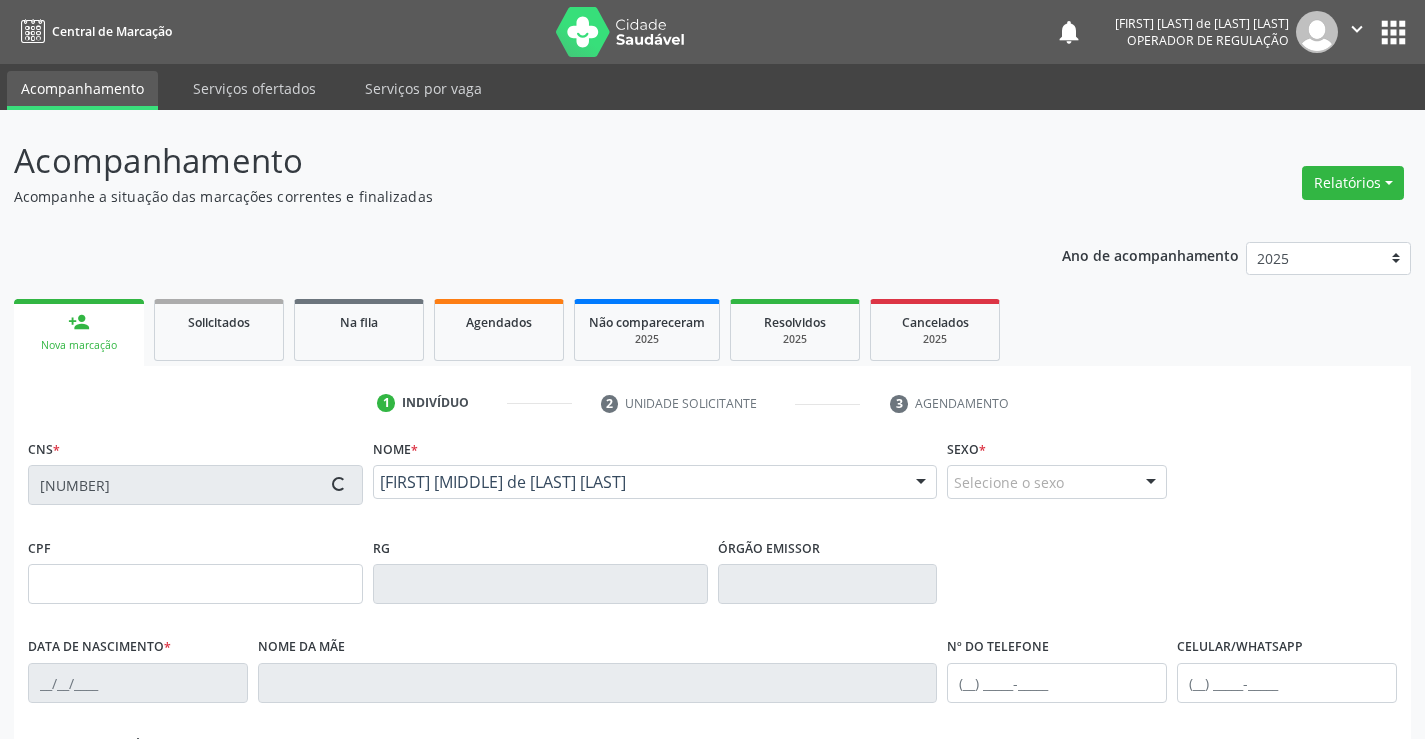 type on "35" 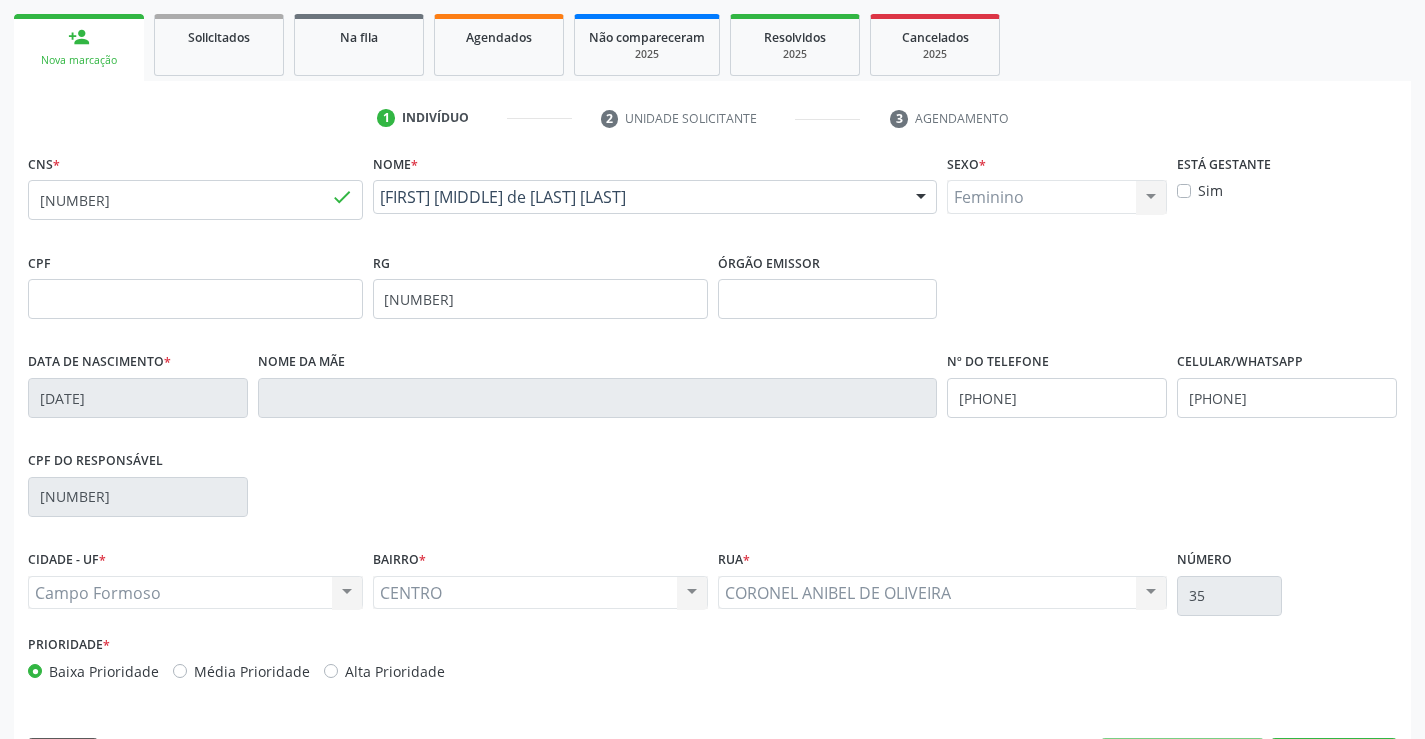 scroll, scrollTop: 300, scrollLeft: 0, axis: vertical 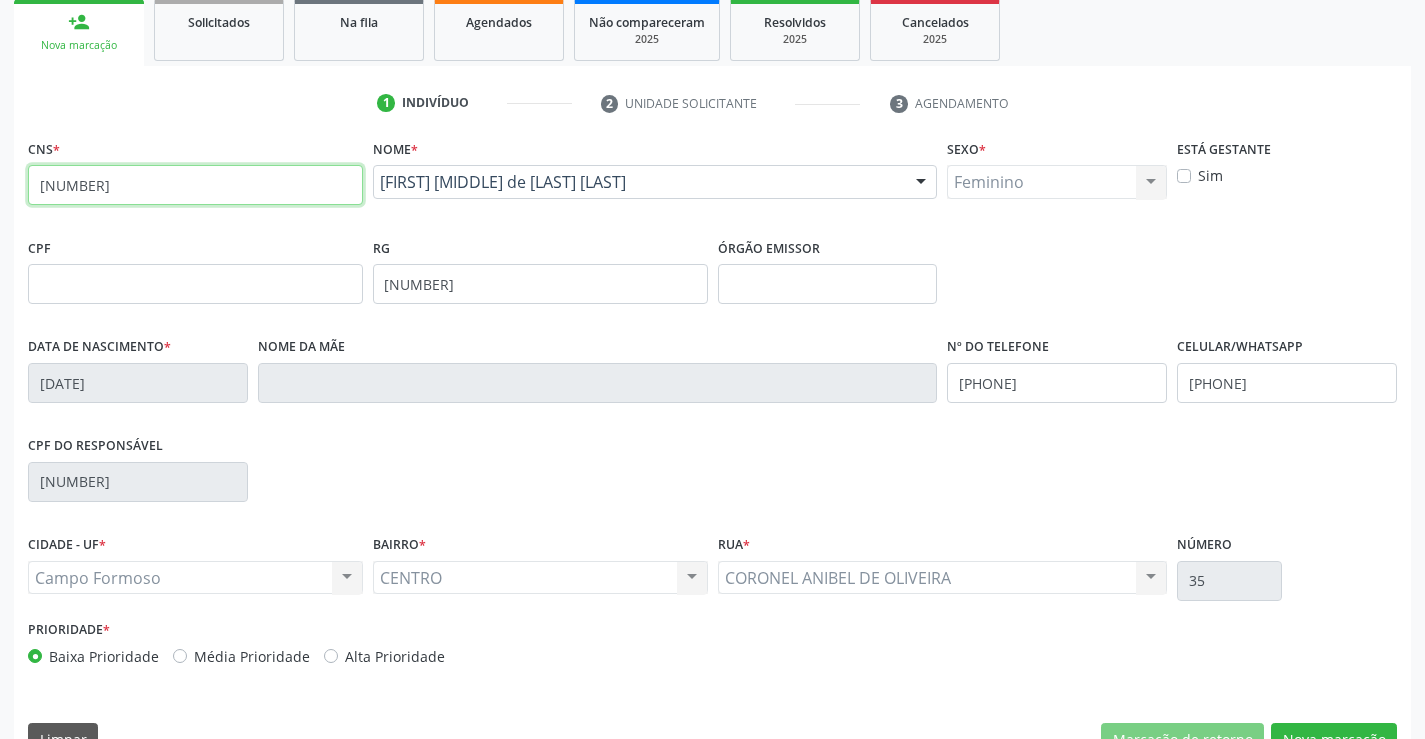 drag, startPoint x: 185, startPoint y: 184, endPoint x: 0, endPoint y: 197, distance: 185.45619 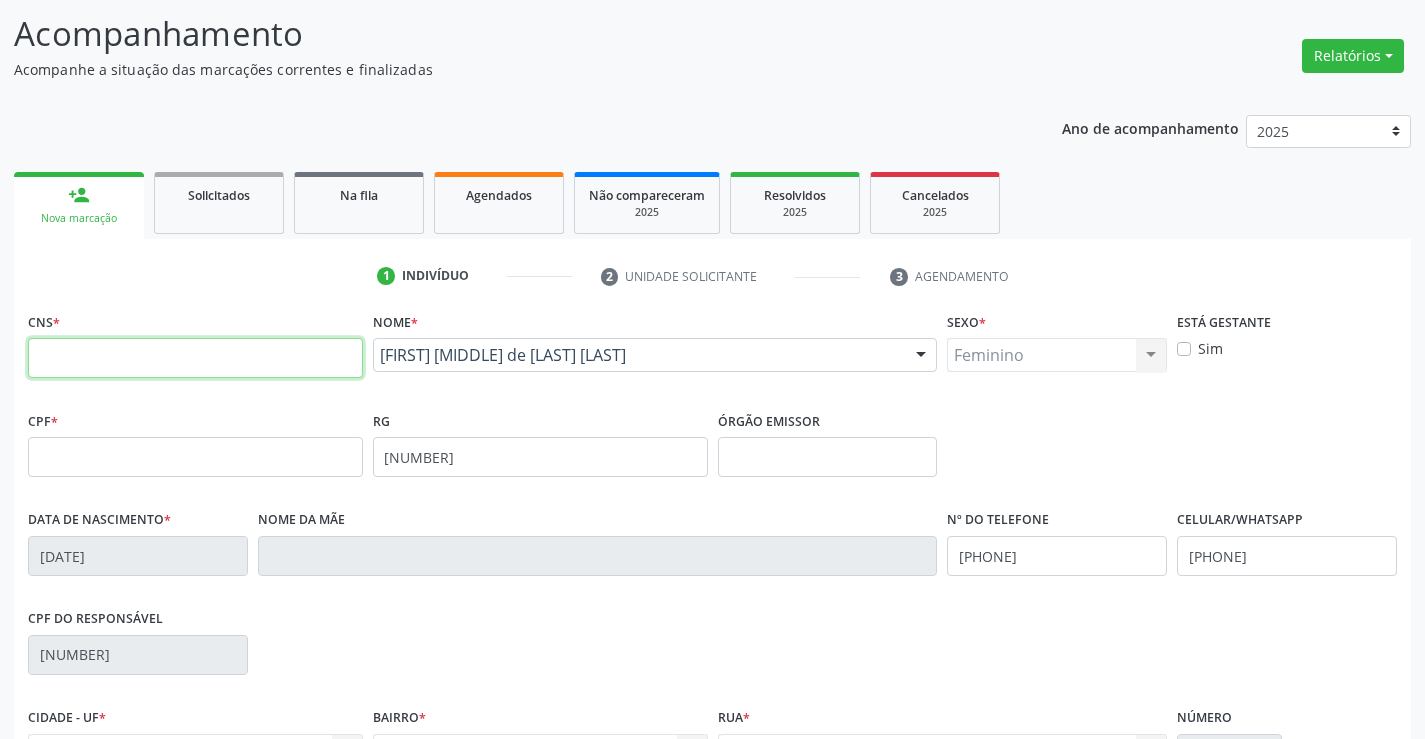 scroll, scrollTop: 0, scrollLeft: 0, axis: both 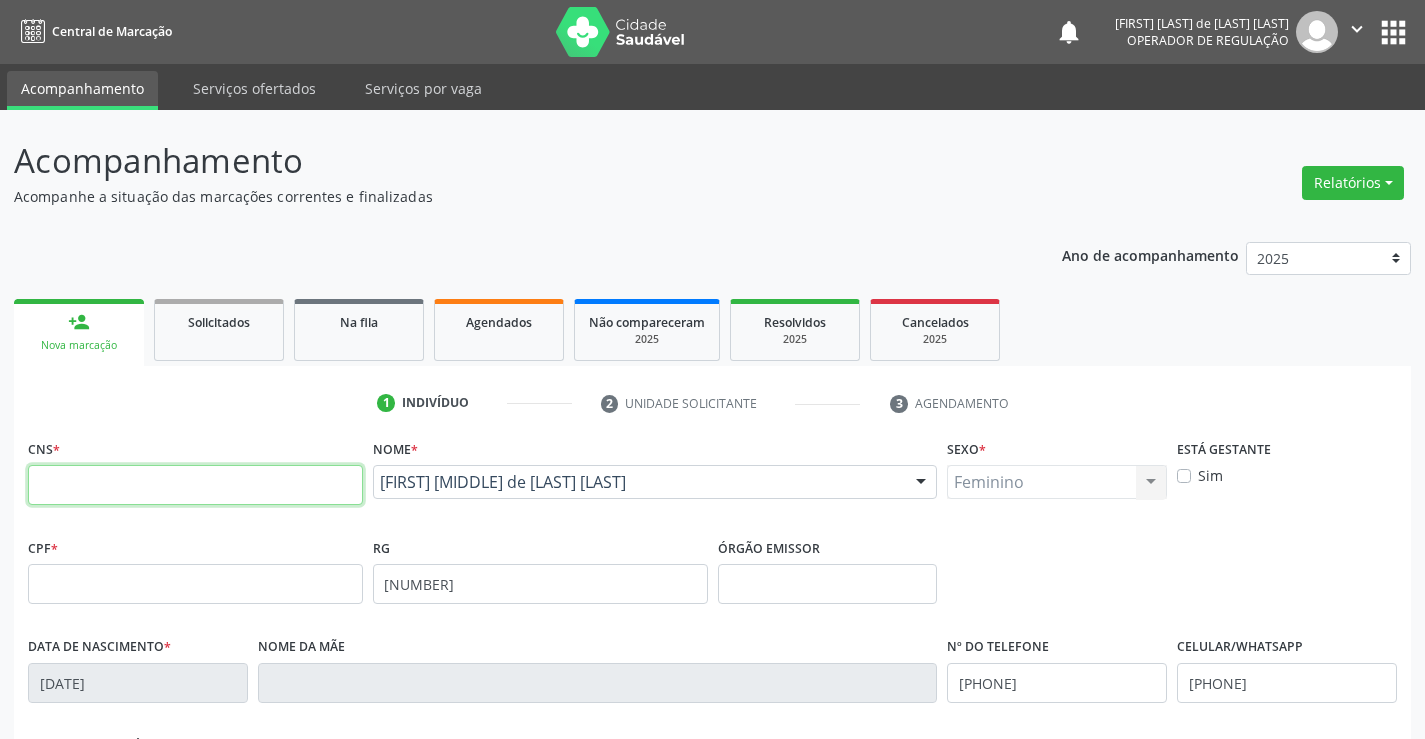 click on "" at bounding box center (1357, 32) 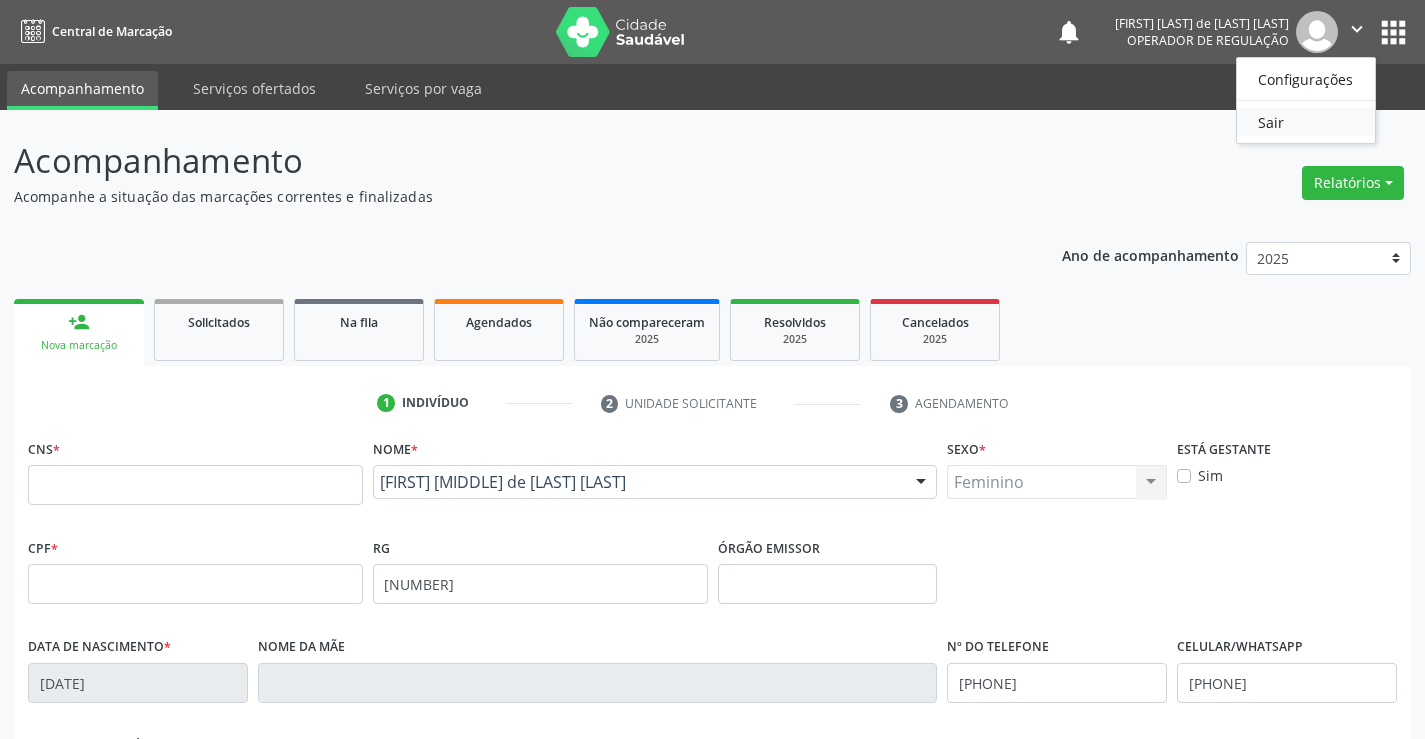 click on "Sair" at bounding box center (1306, 122) 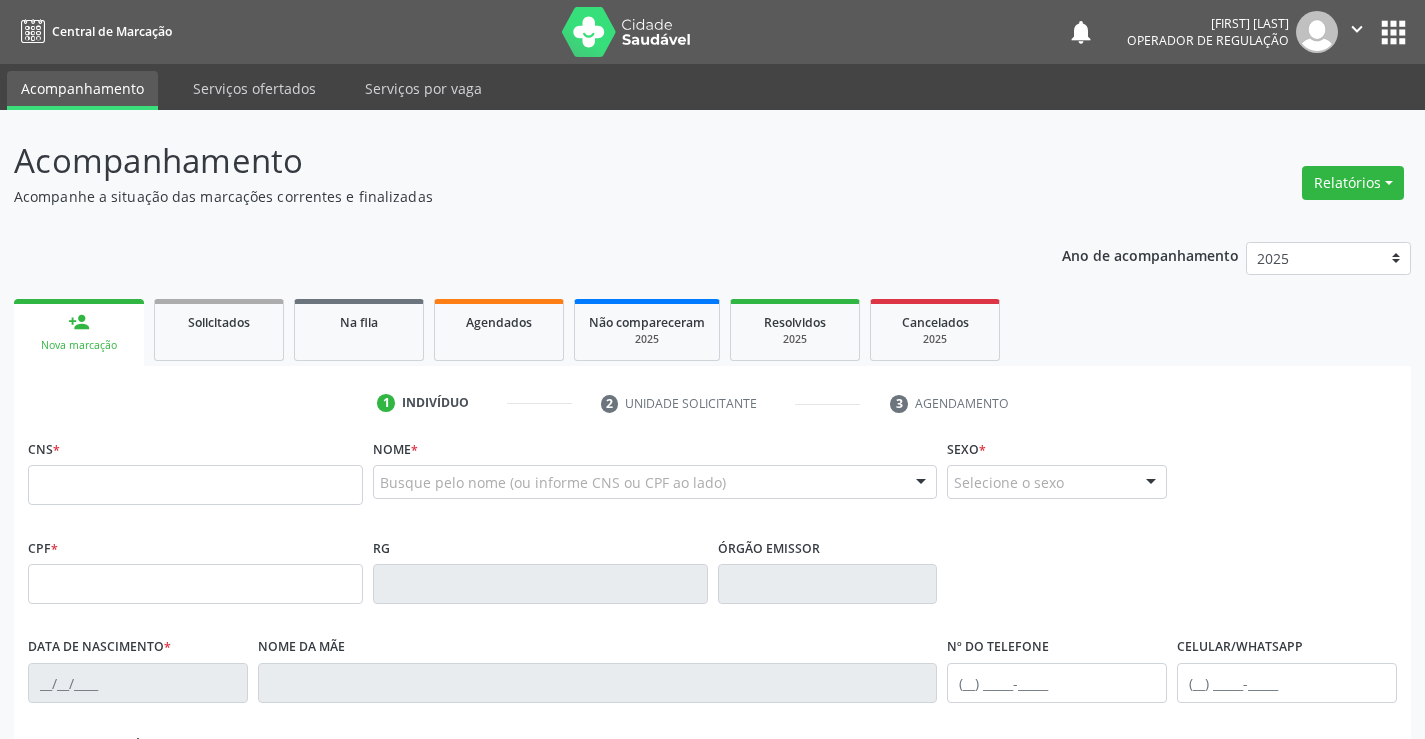 scroll, scrollTop: 0, scrollLeft: 0, axis: both 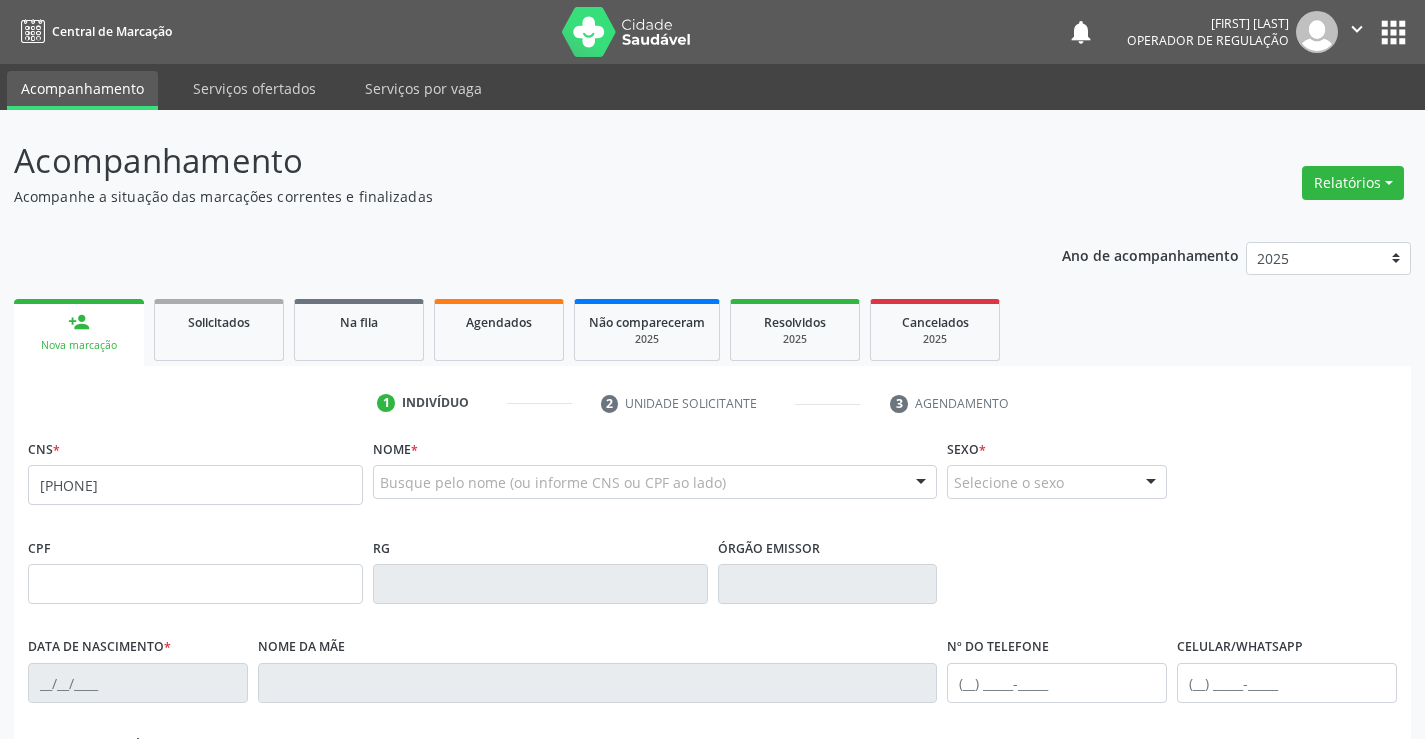 type on "709 2002 5939 1030" 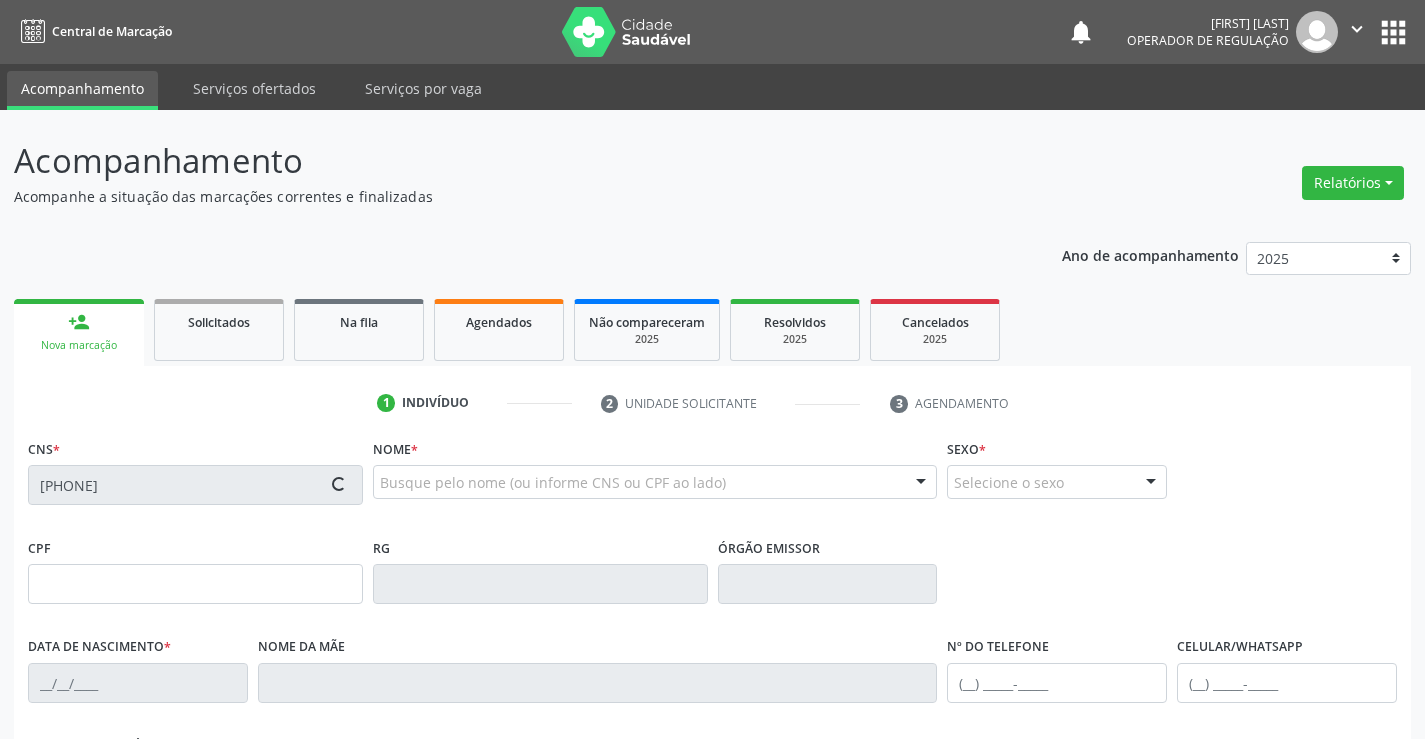 type on "22/03/2008" 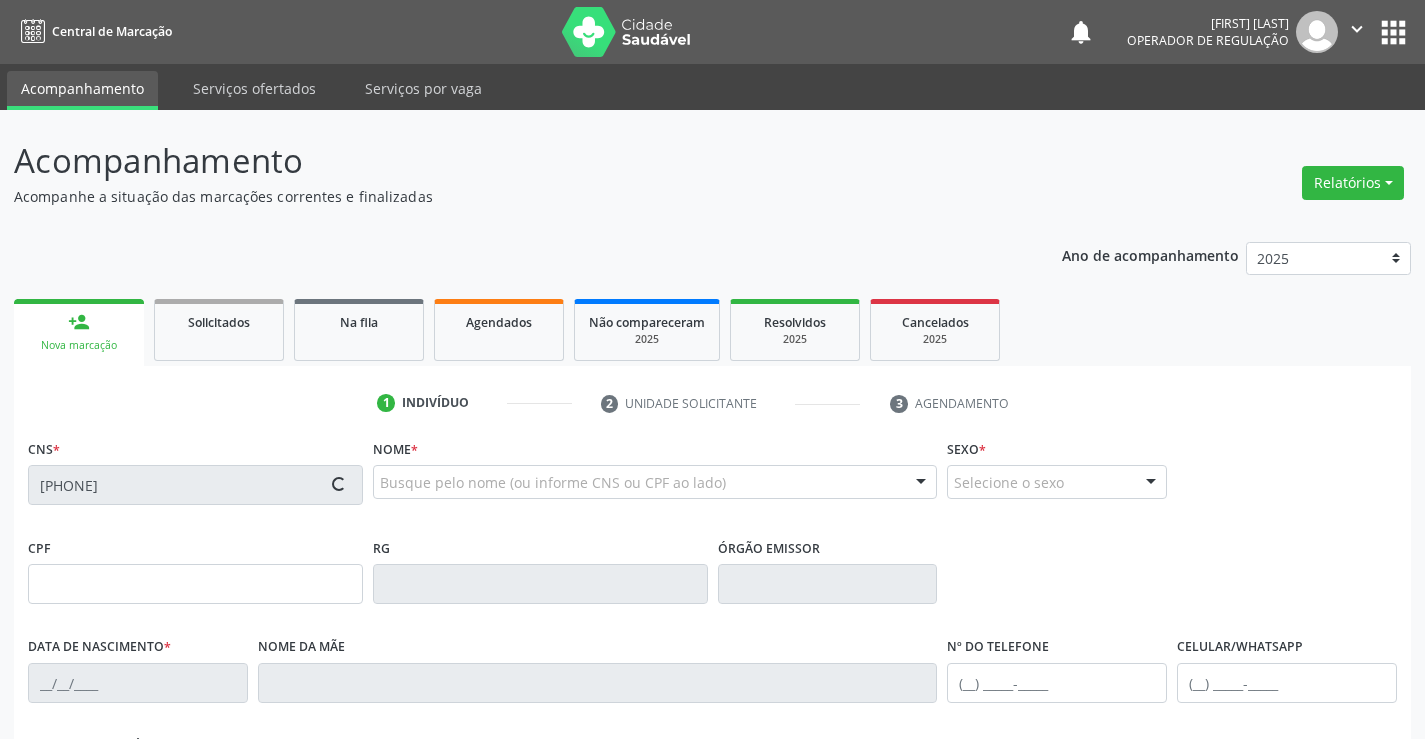 type on "Vilma de Jesus Franca Amorim" 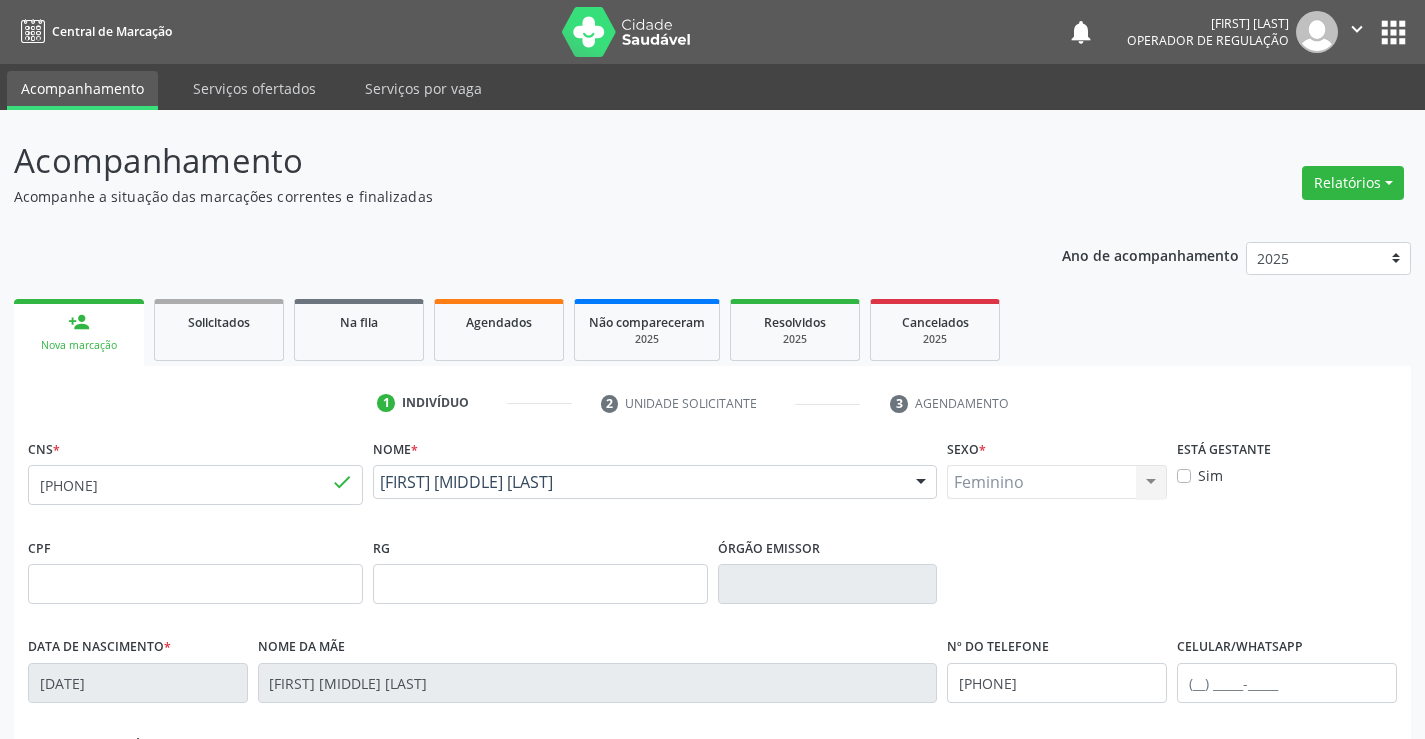 scroll, scrollTop: 200, scrollLeft: 0, axis: vertical 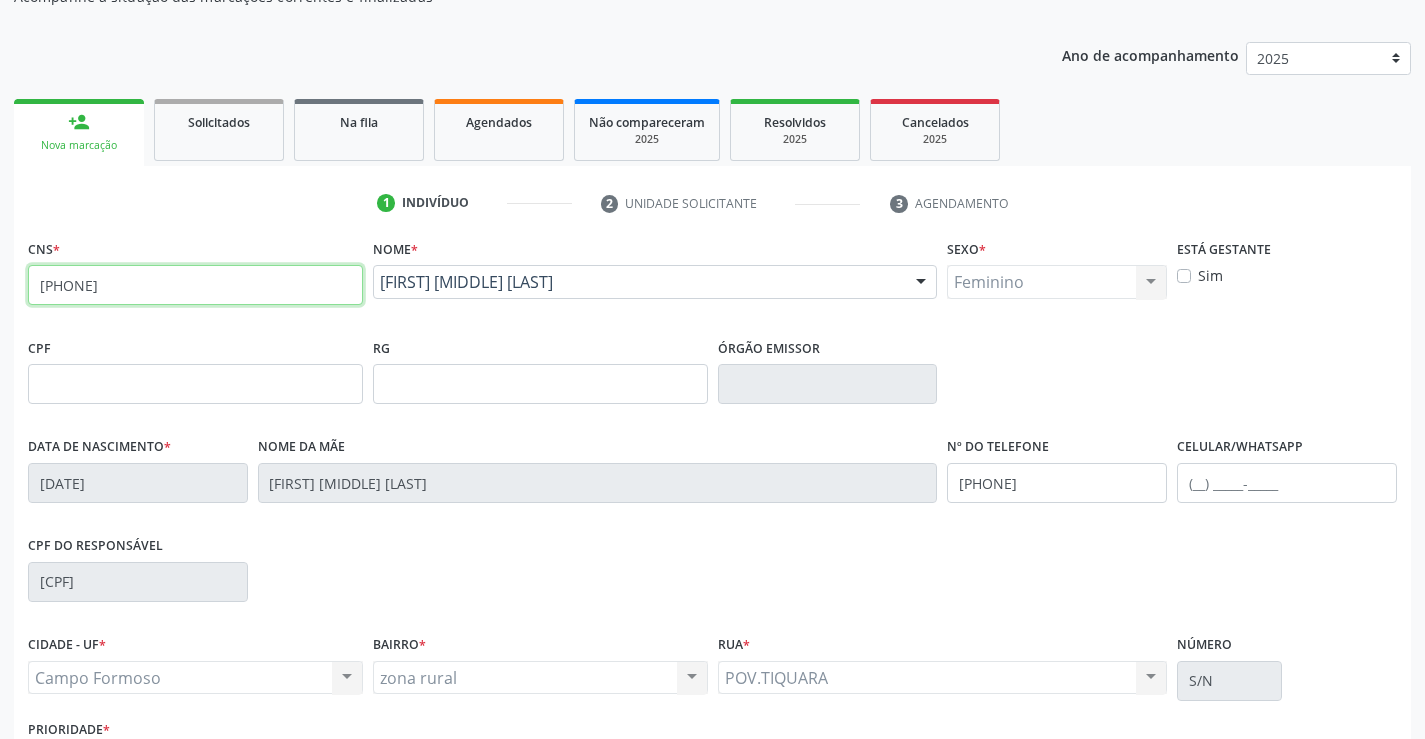 drag, startPoint x: 186, startPoint y: 283, endPoint x: 0, endPoint y: 324, distance: 190.46523 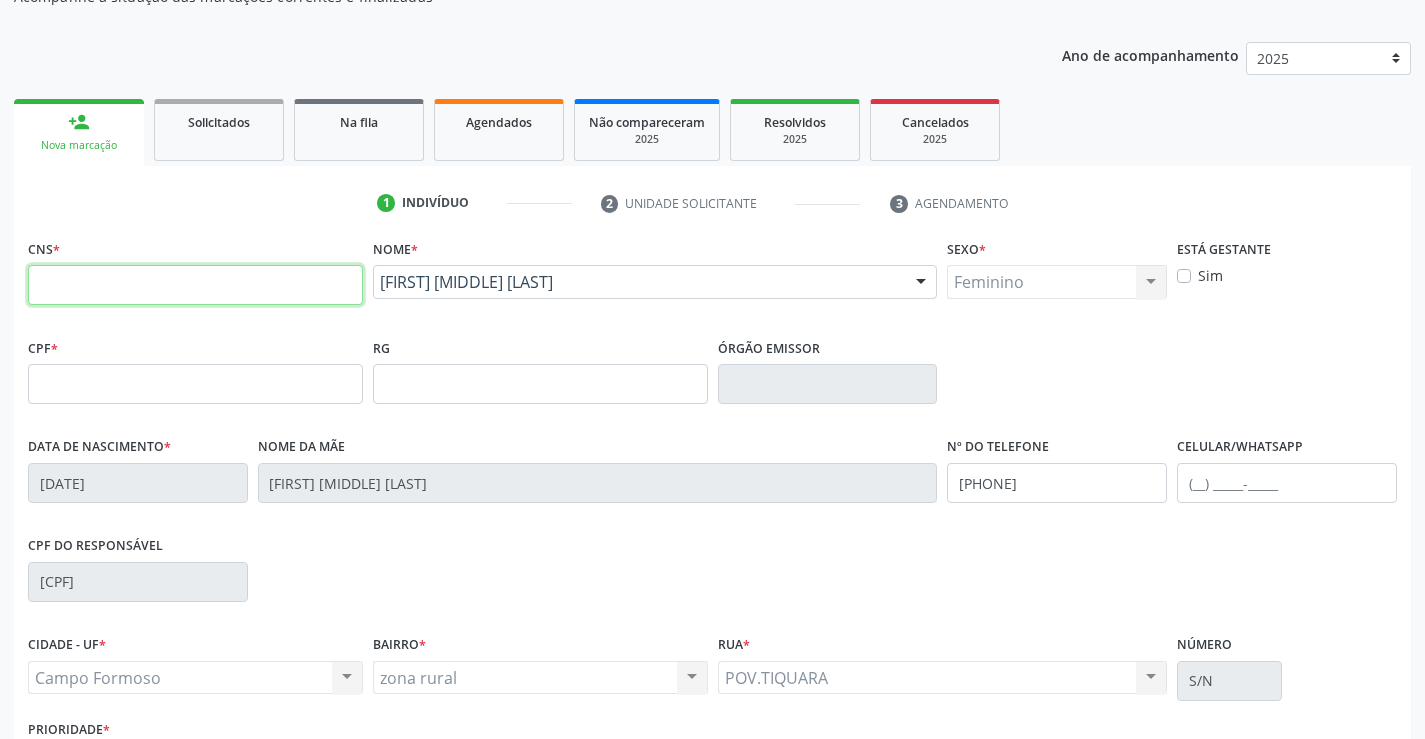 click at bounding box center (195, 285) 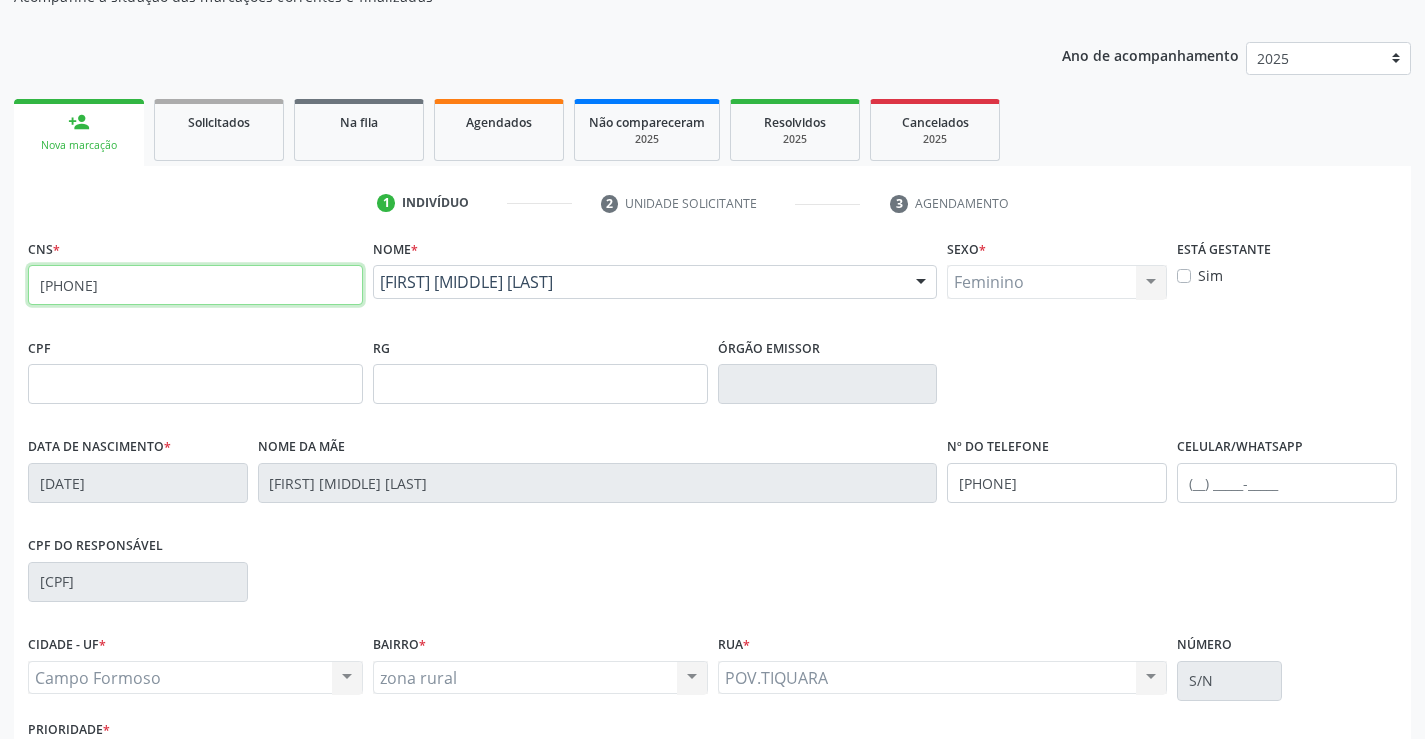 type on "702 9035 3337 1576" 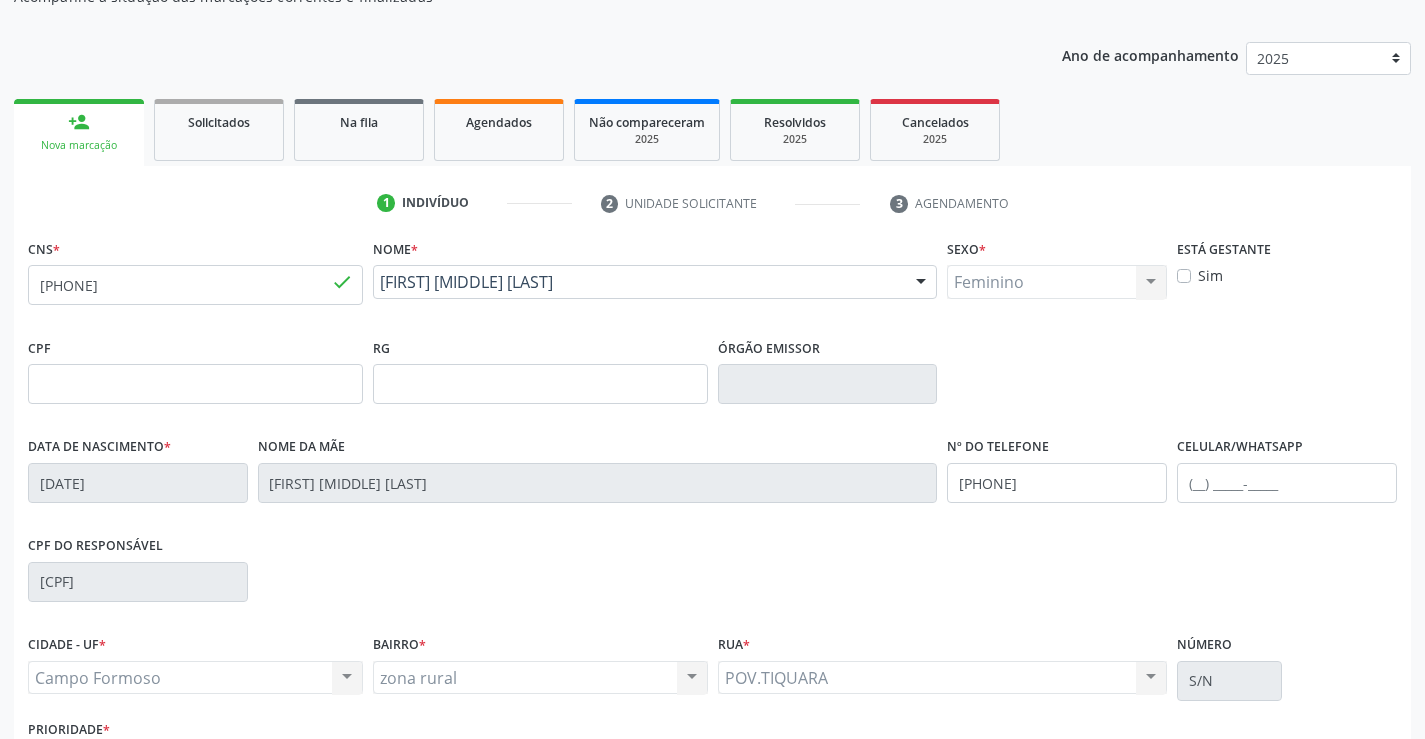 type 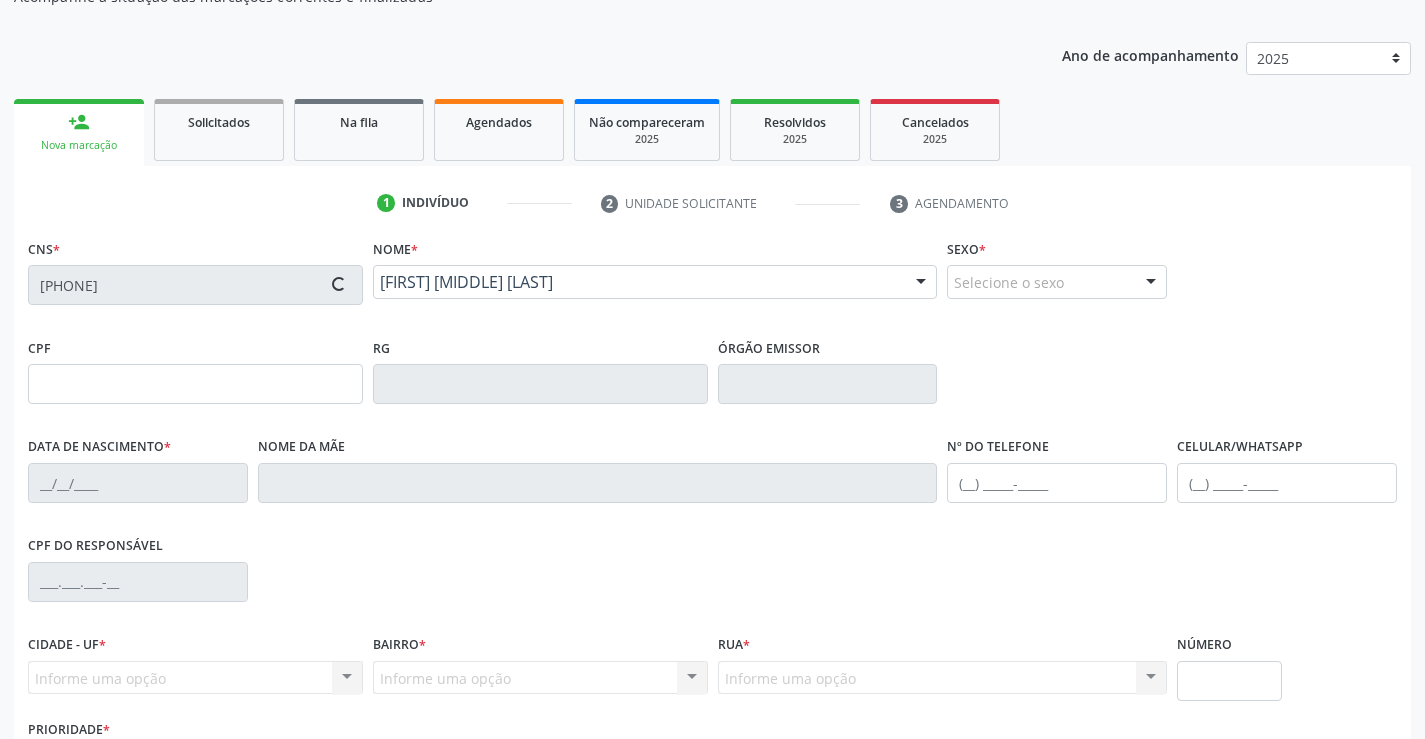 type on "0239427033" 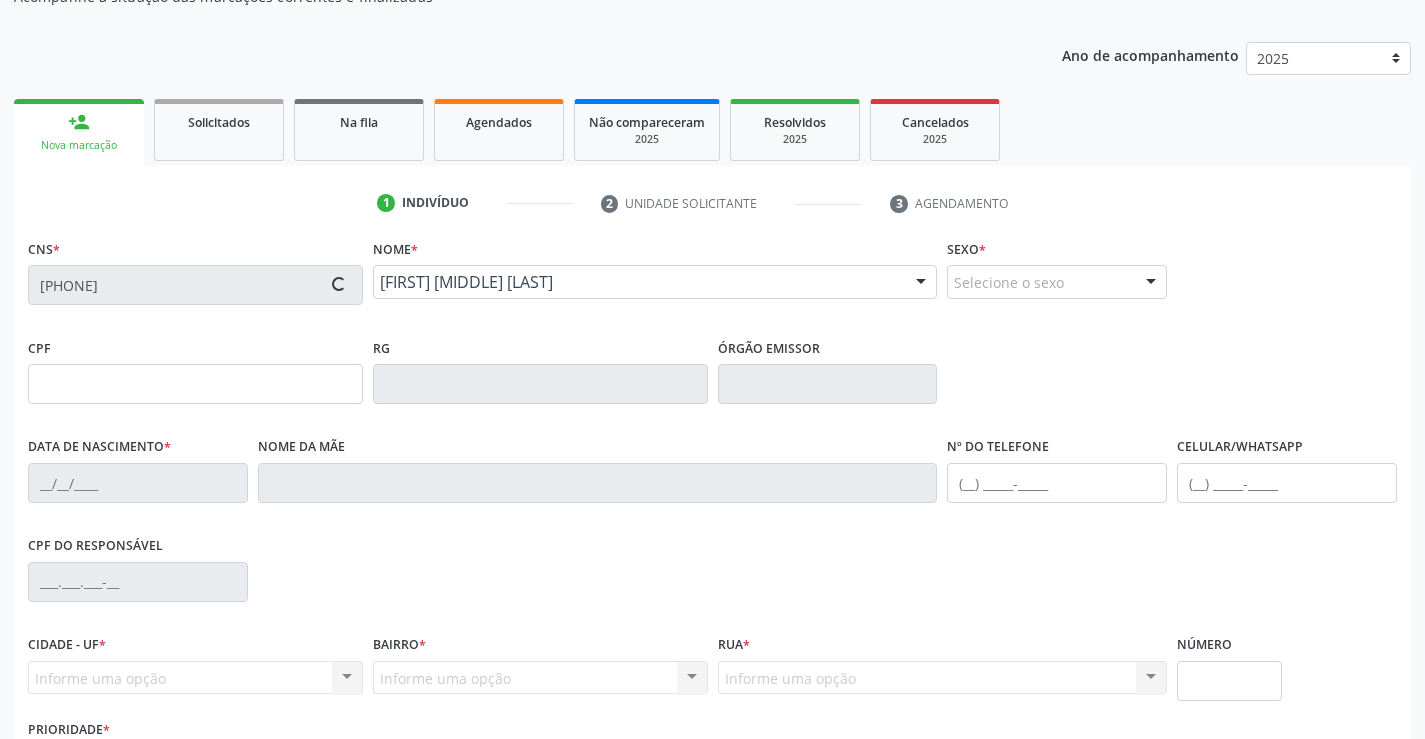 type on "16/06/1957" 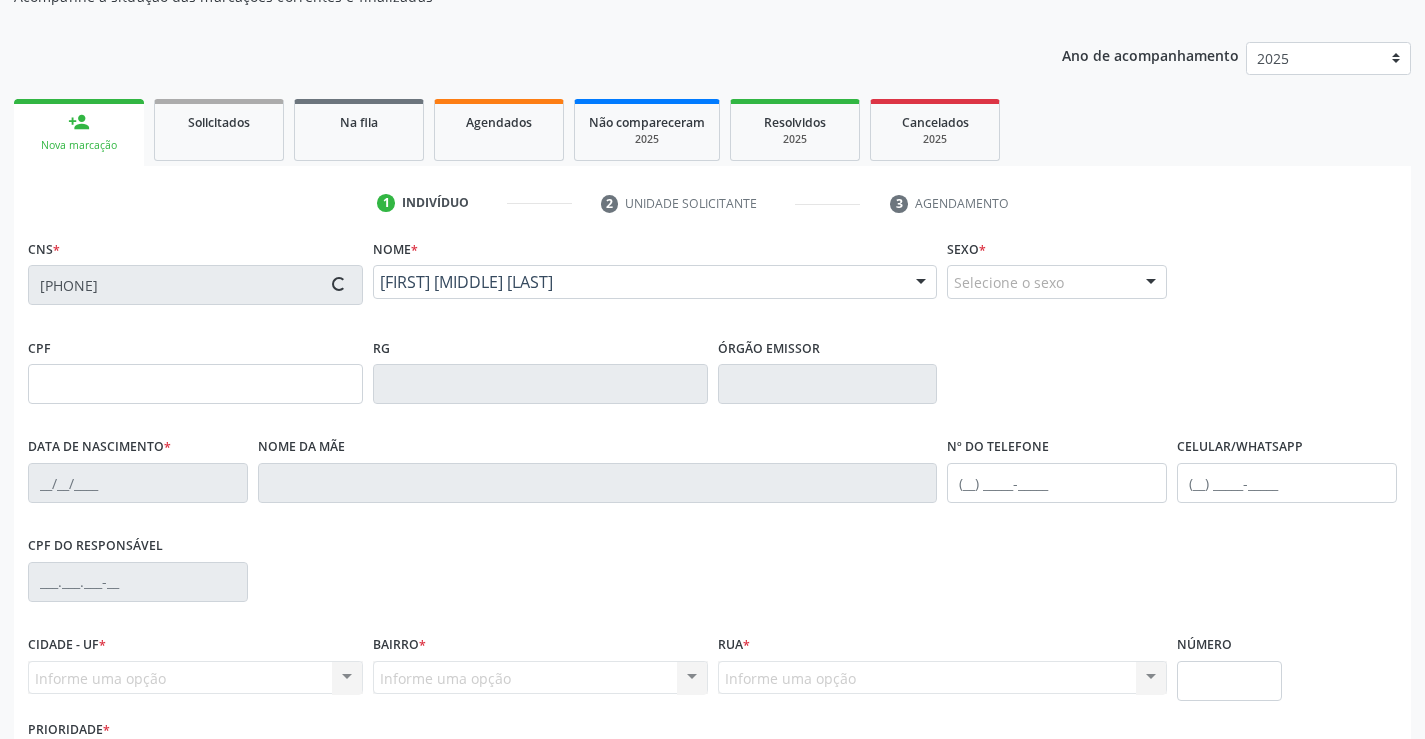 type on "(74) 99116-6072" 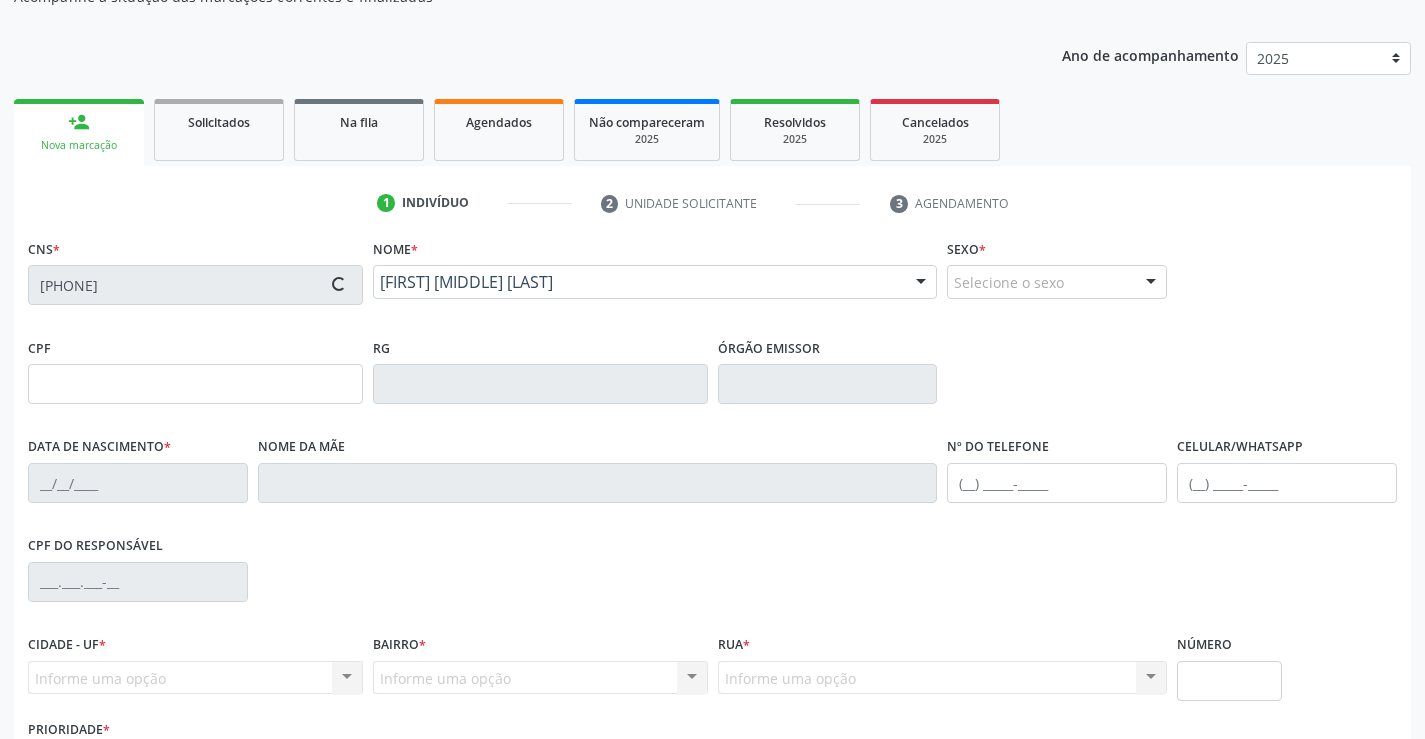 type on "(74) 99116-6072" 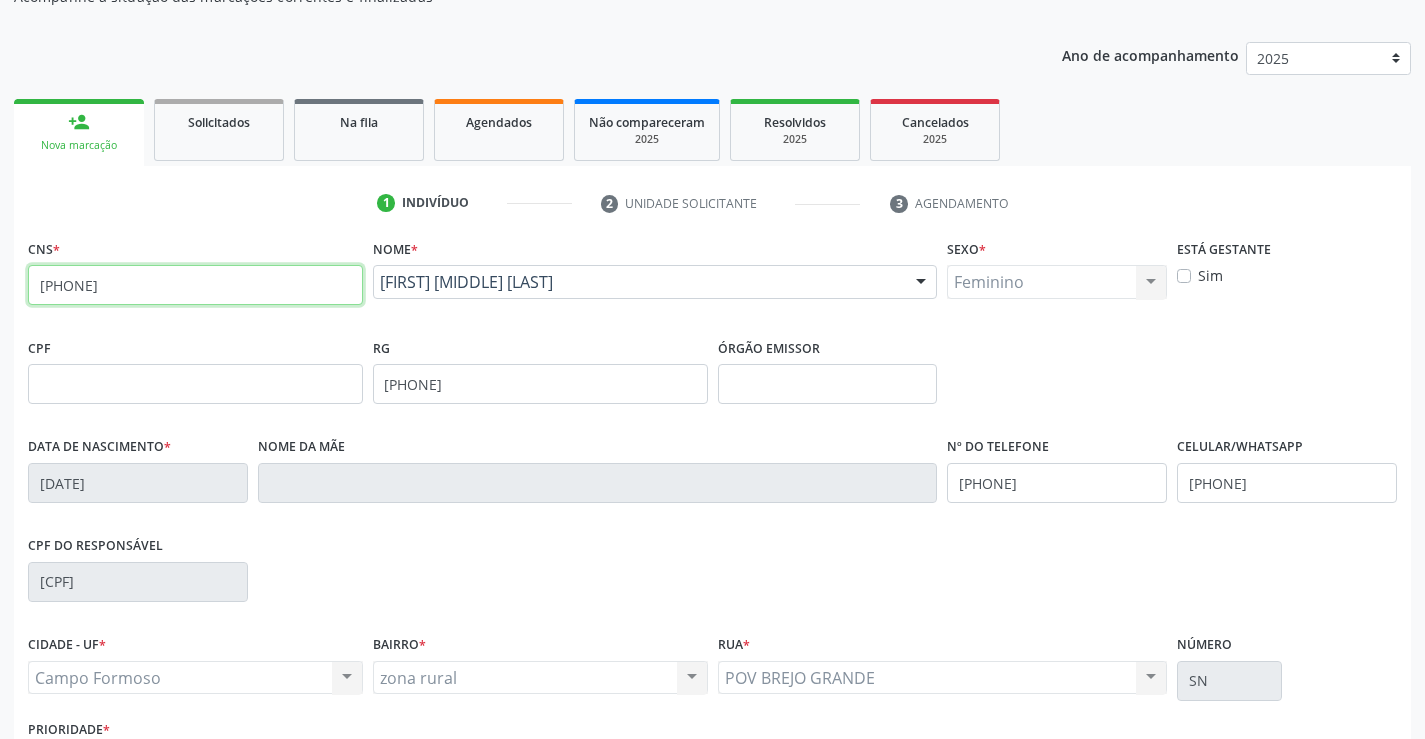 drag, startPoint x: 182, startPoint y: 286, endPoint x: 0, endPoint y: 329, distance: 187.0107 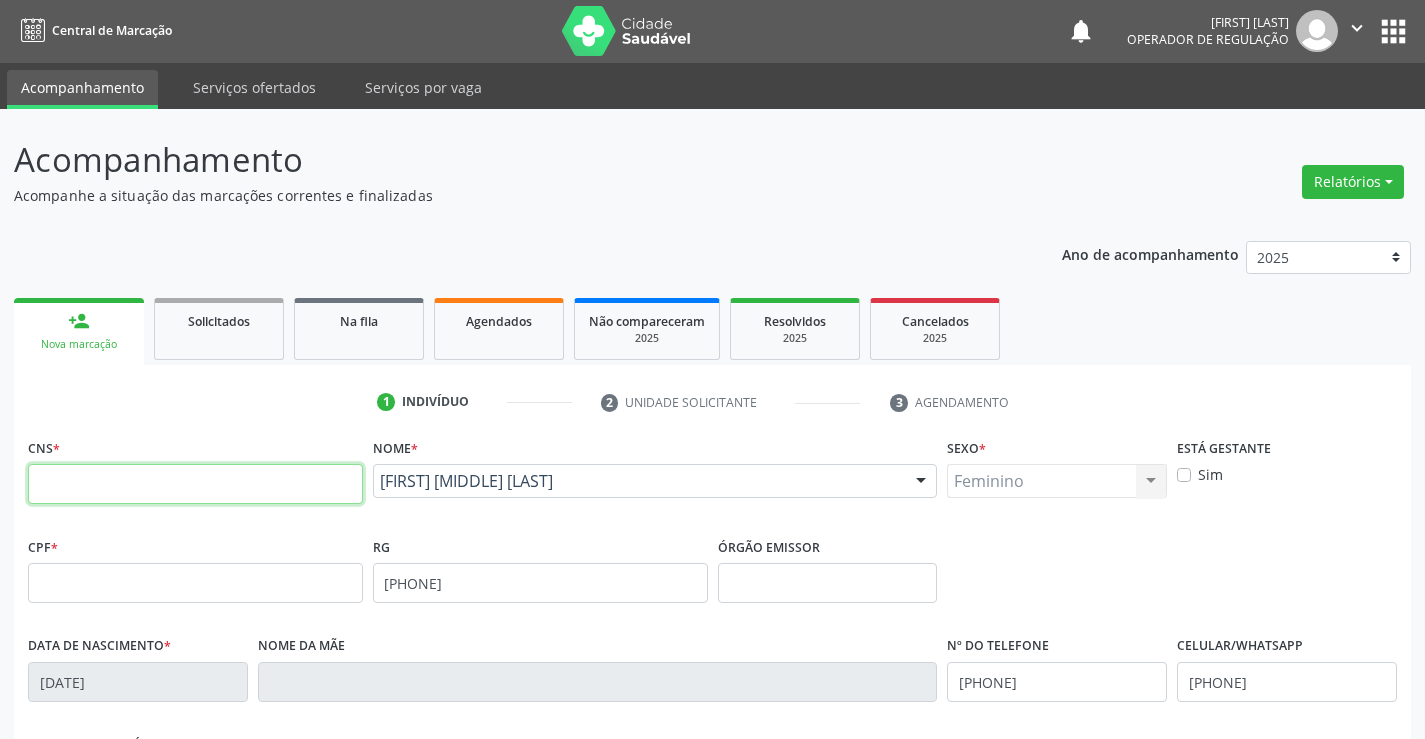 scroll, scrollTop: 0, scrollLeft: 0, axis: both 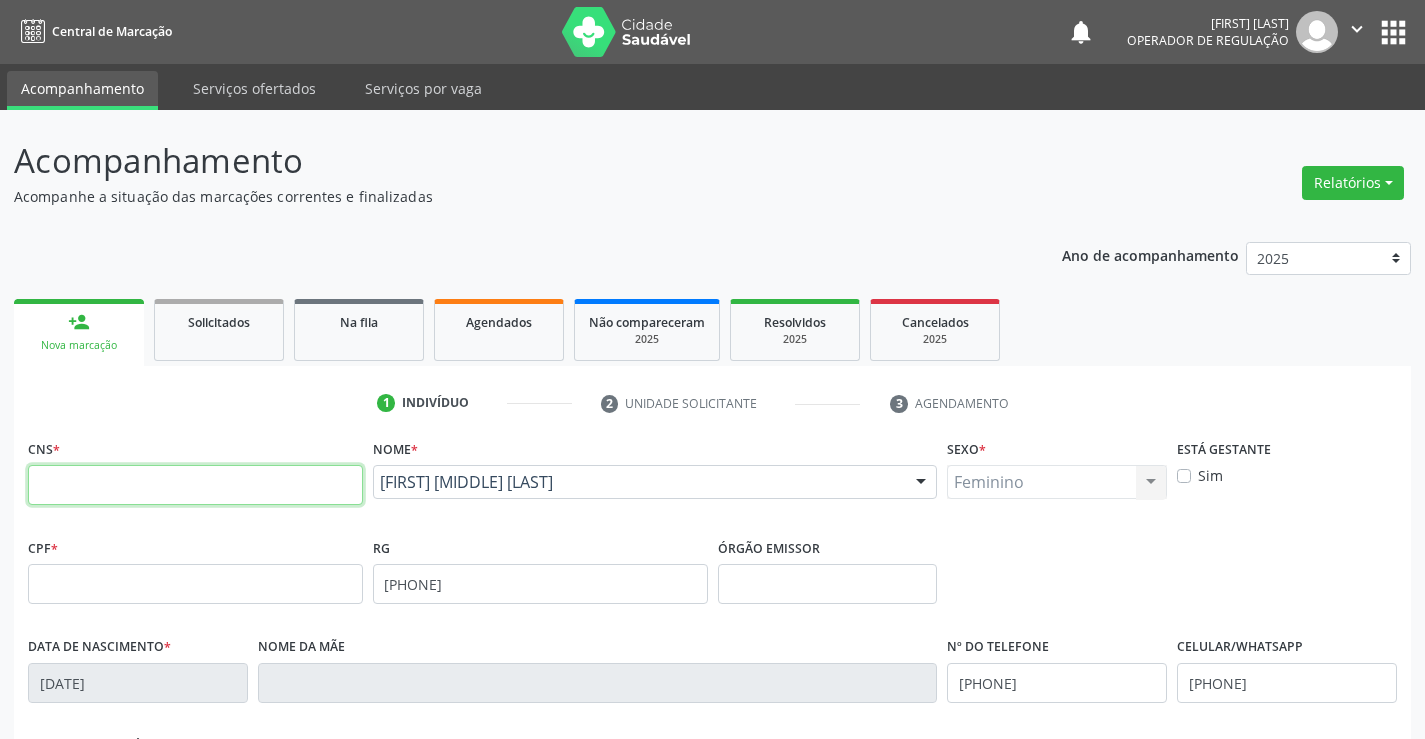 click on "" at bounding box center [1357, 29] 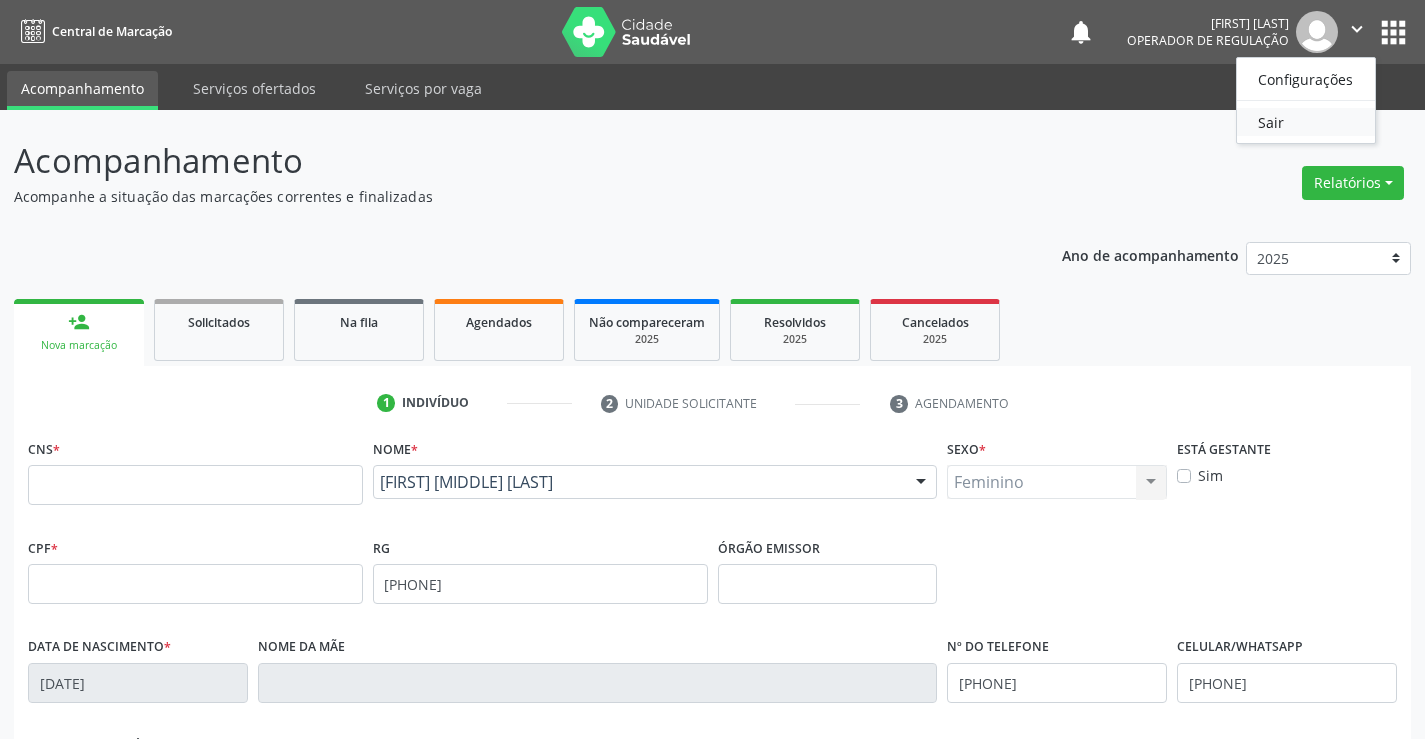 click on "Sair" at bounding box center (1306, 122) 